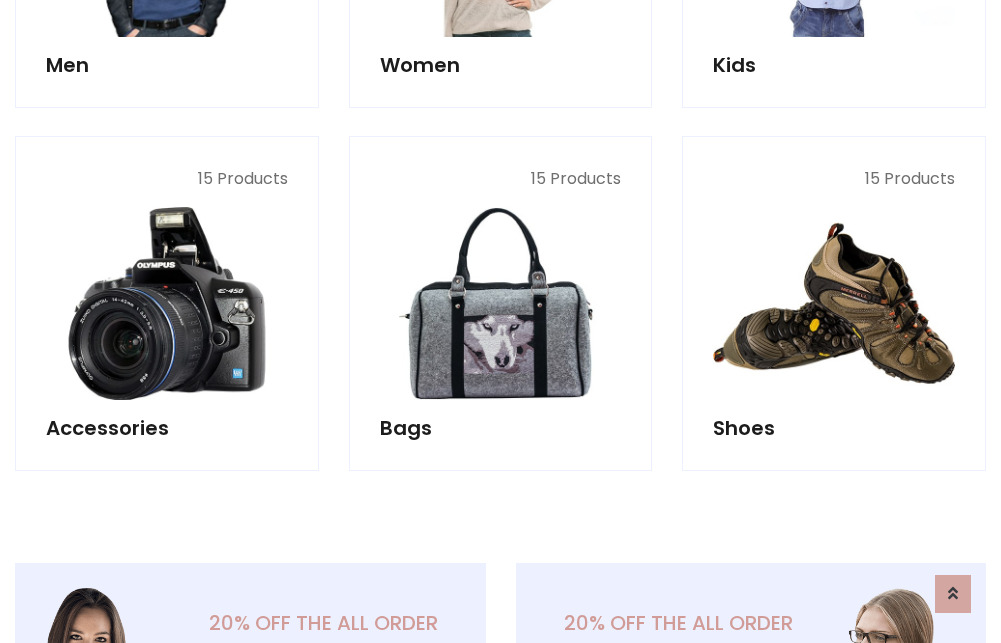scroll, scrollTop: 853, scrollLeft: 0, axis: vertical 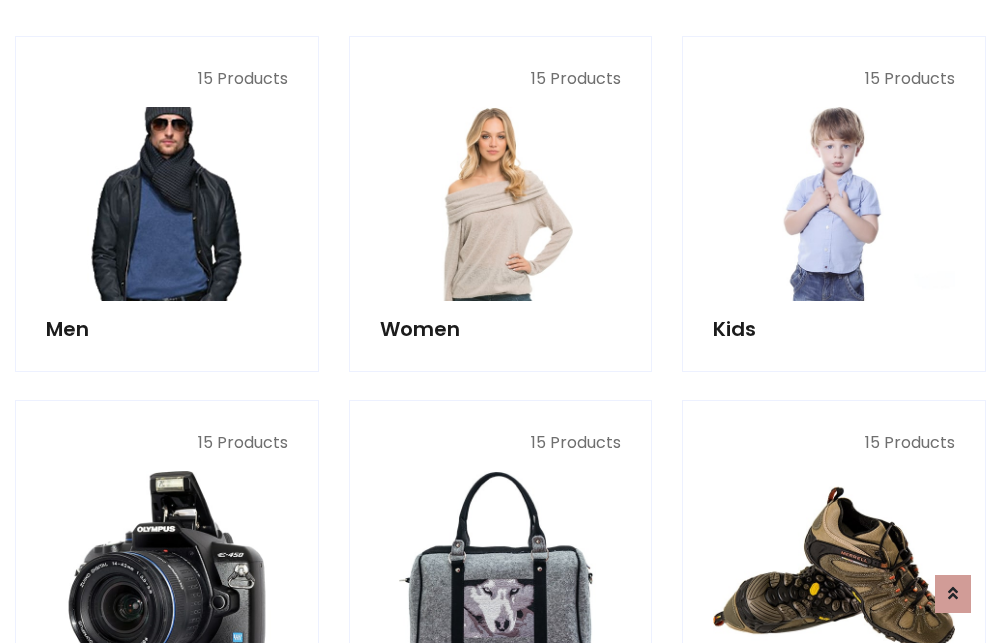 click at bounding box center (167, 204) 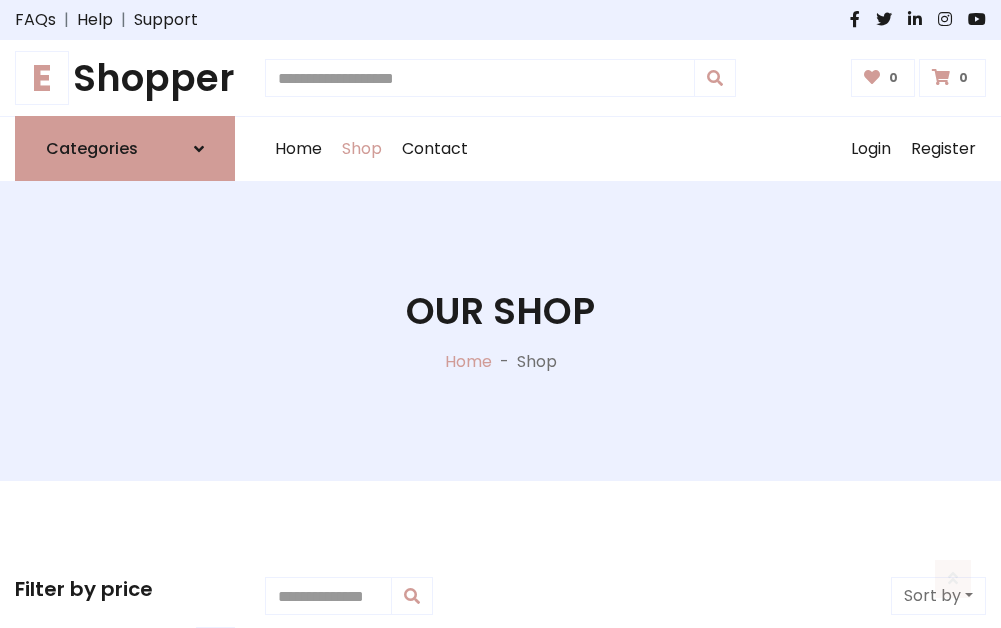 scroll, scrollTop: 807, scrollLeft: 0, axis: vertical 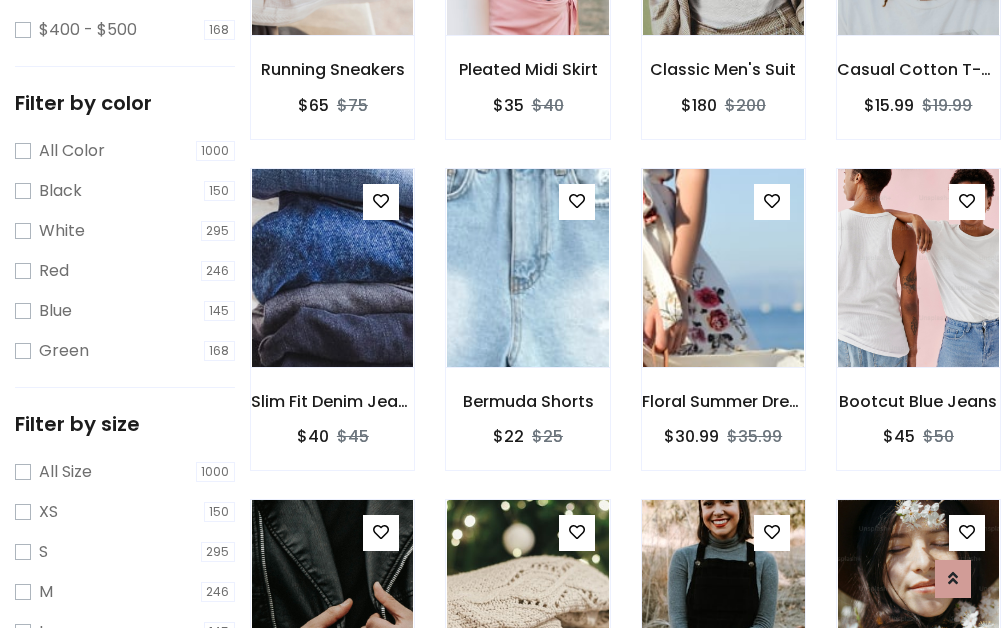 click at bounding box center [723, 599] 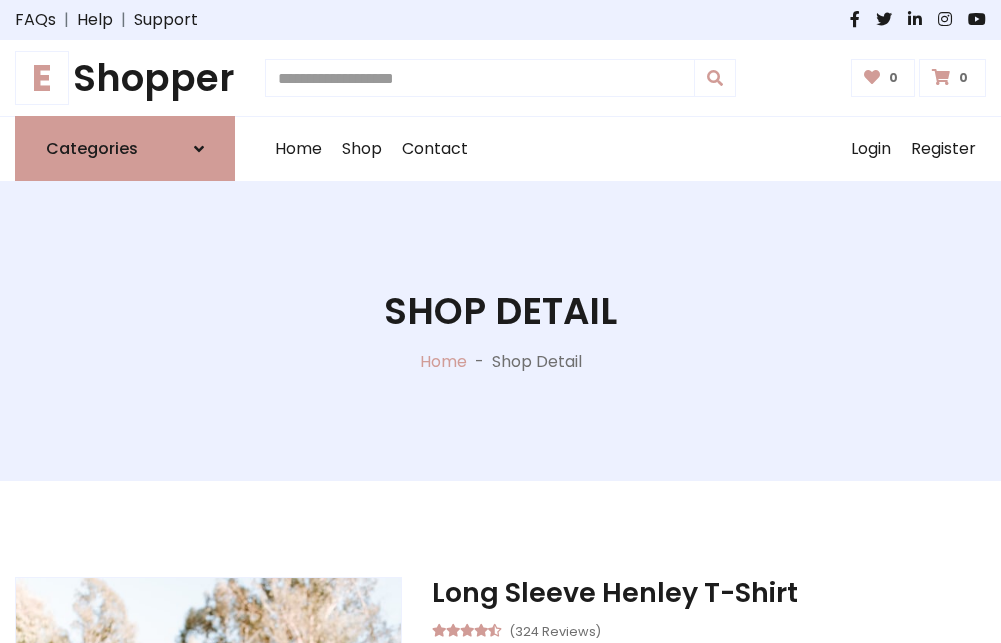 scroll, scrollTop: 0, scrollLeft: 0, axis: both 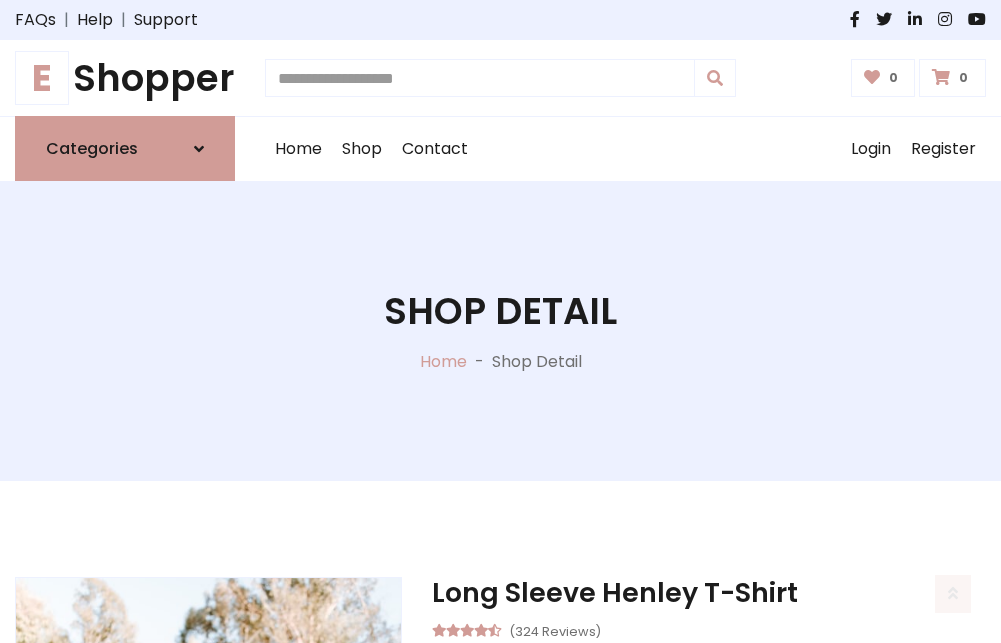 click on "M" at bounding box center (640, 774) 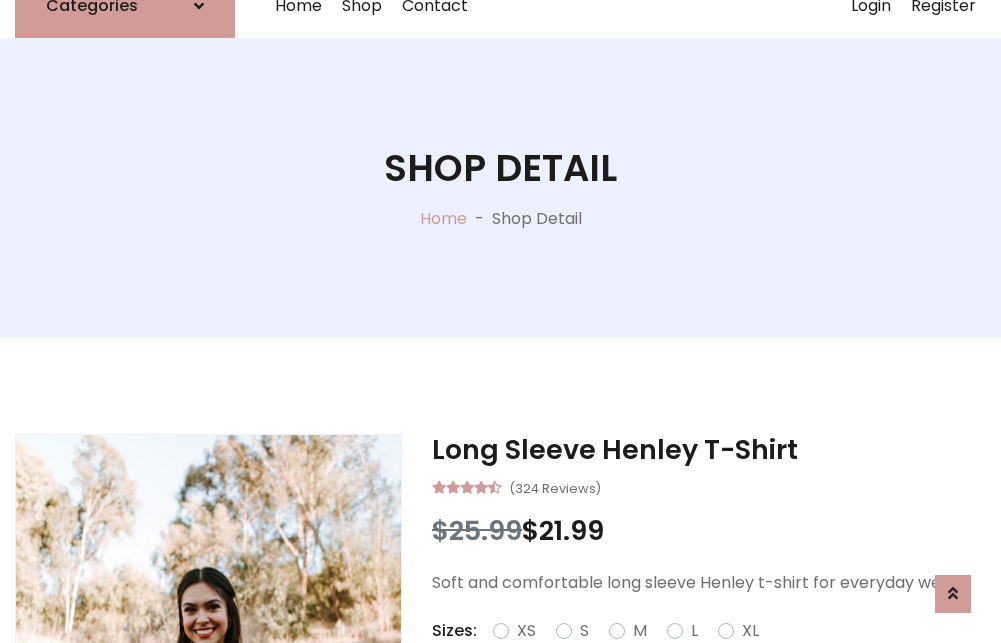 click on "Red" at bounding box center (722, 655) 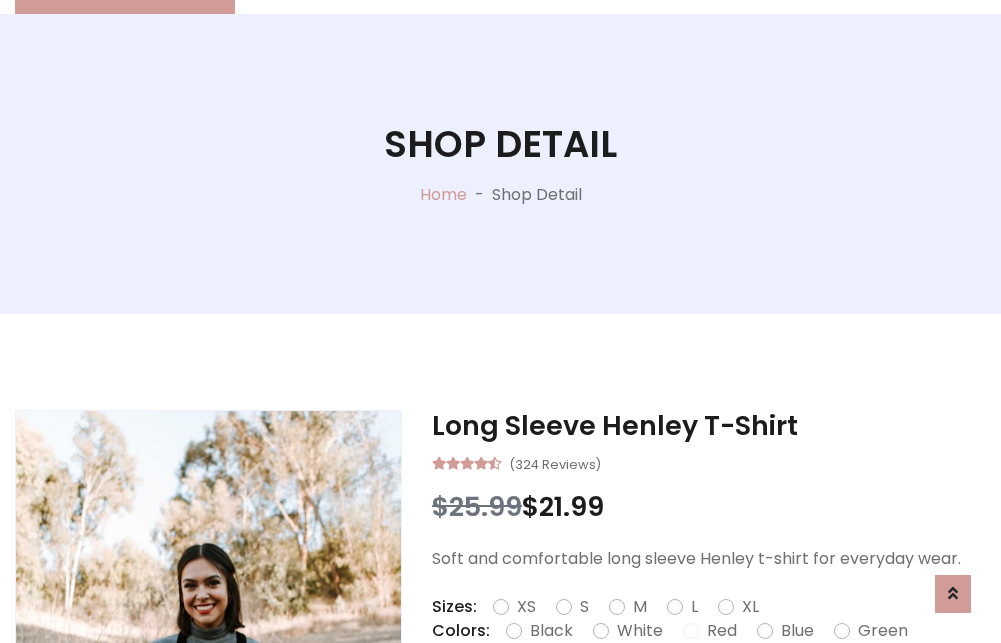 scroll, scrollTop: 237, scrollLeft: 0, axis: vertical 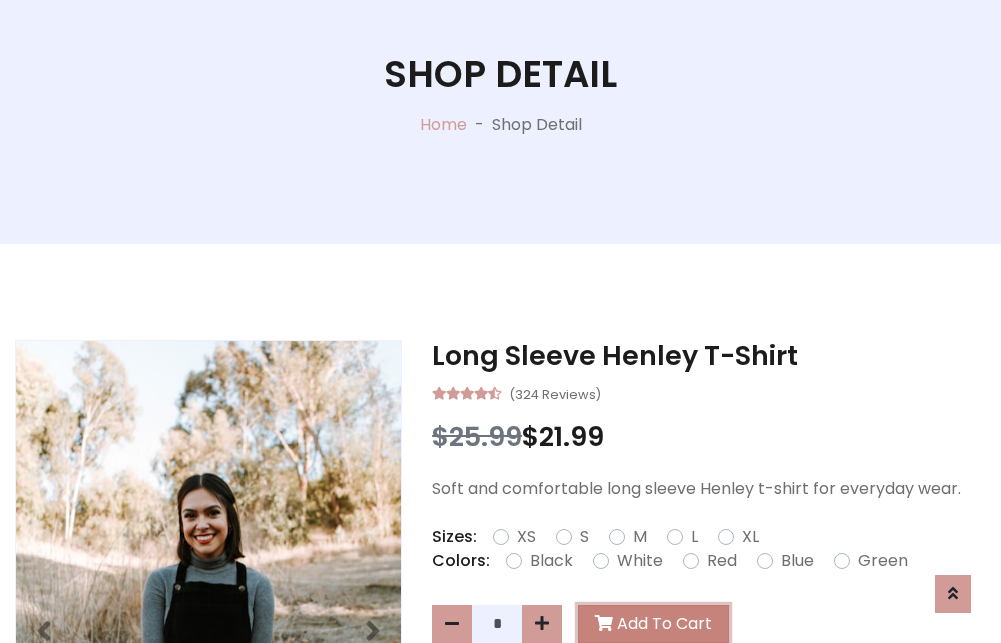 click on "Add To Cart" at bounding box center (653, 624) 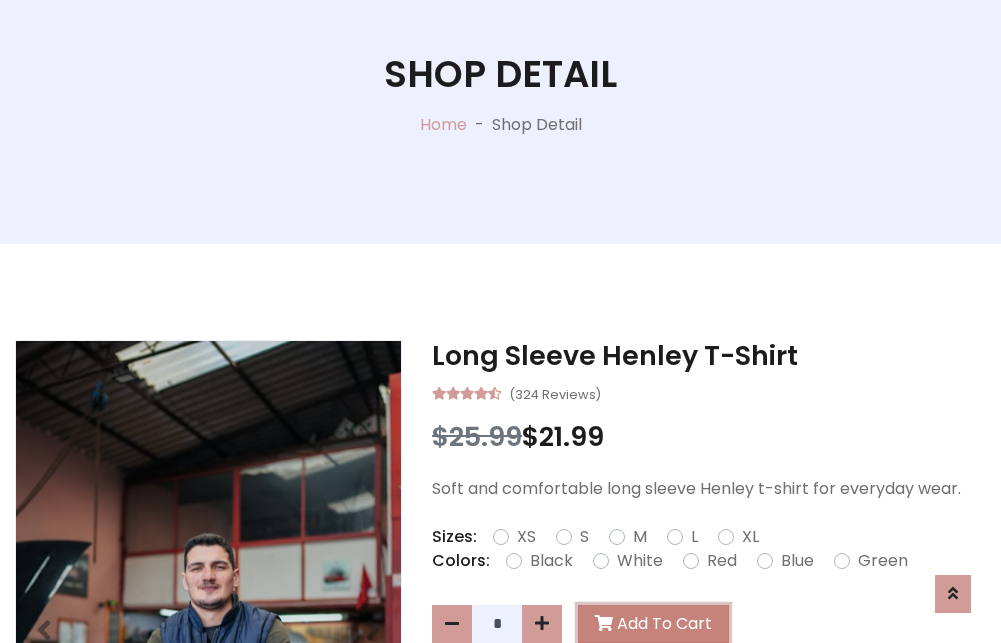 scroll, scrollTop: 0, scrollLeft: 0, axis: both 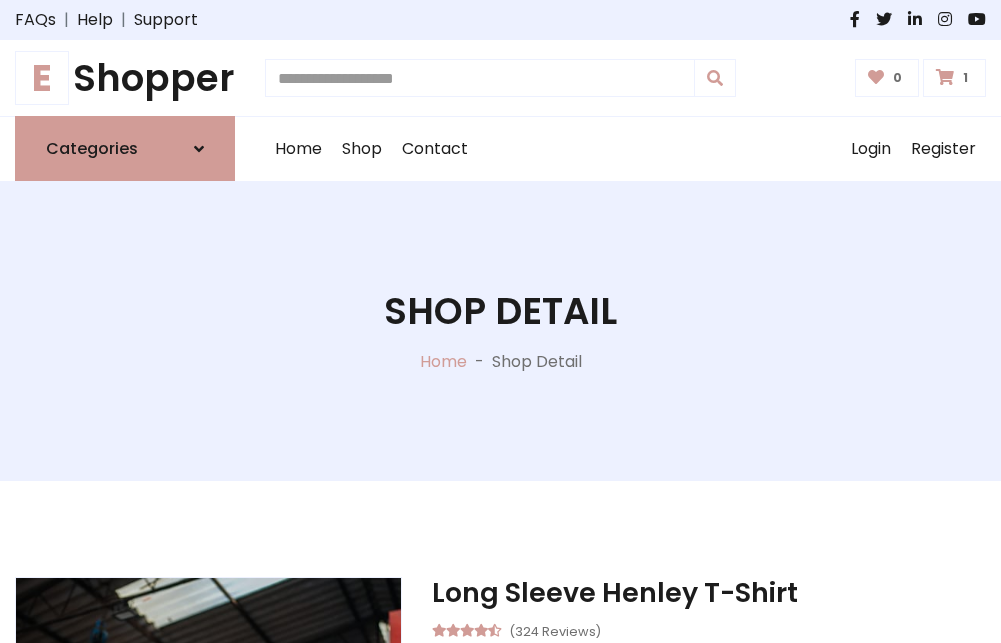 click at bounding box center (945, 77) 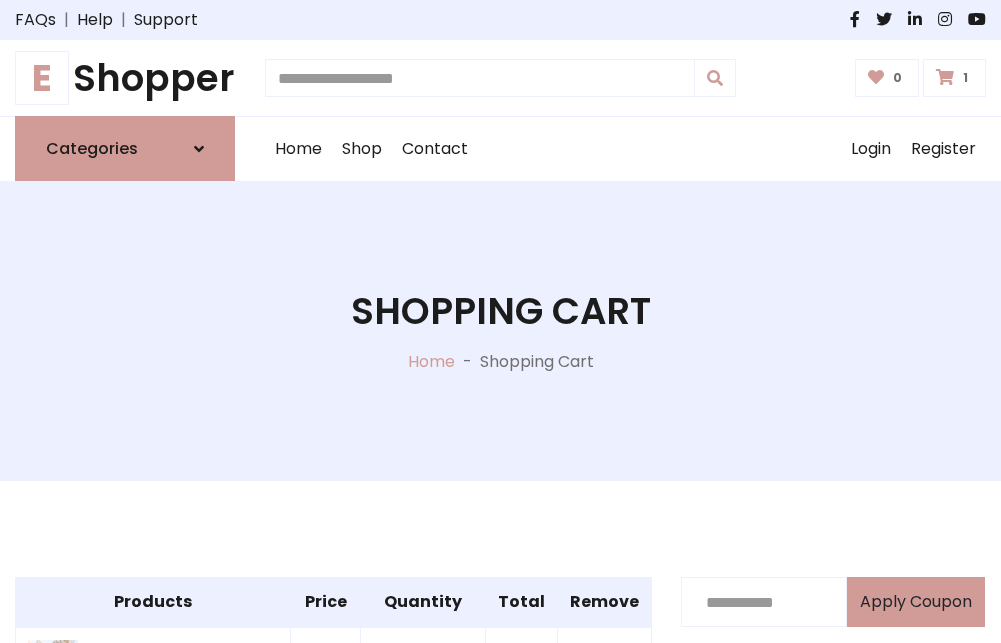 scroll, scrollTop: 474, scrollLeft: 0, axis: vertical 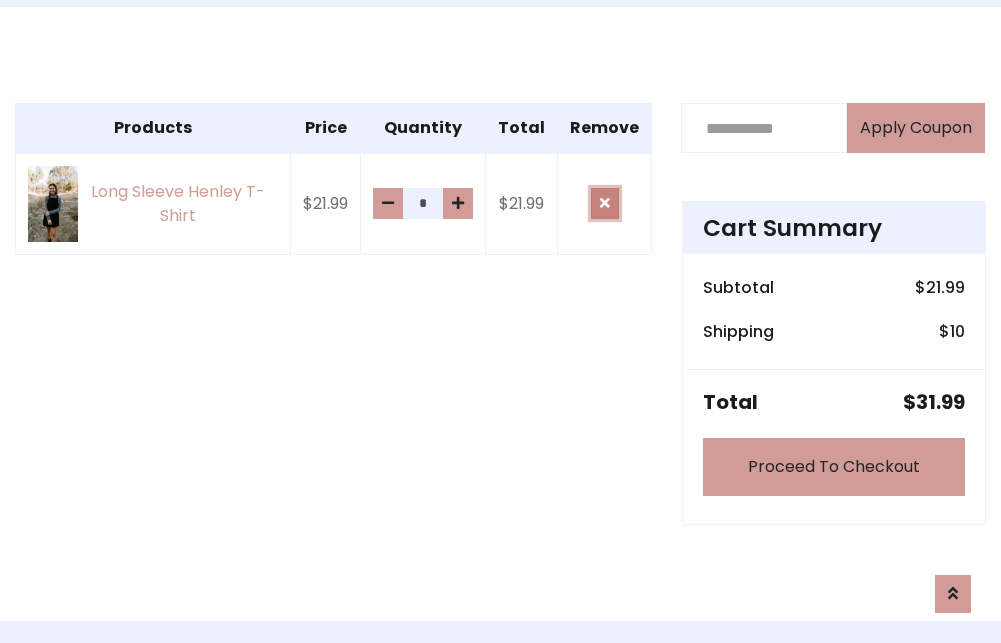 click at bounding box center (605, 203) 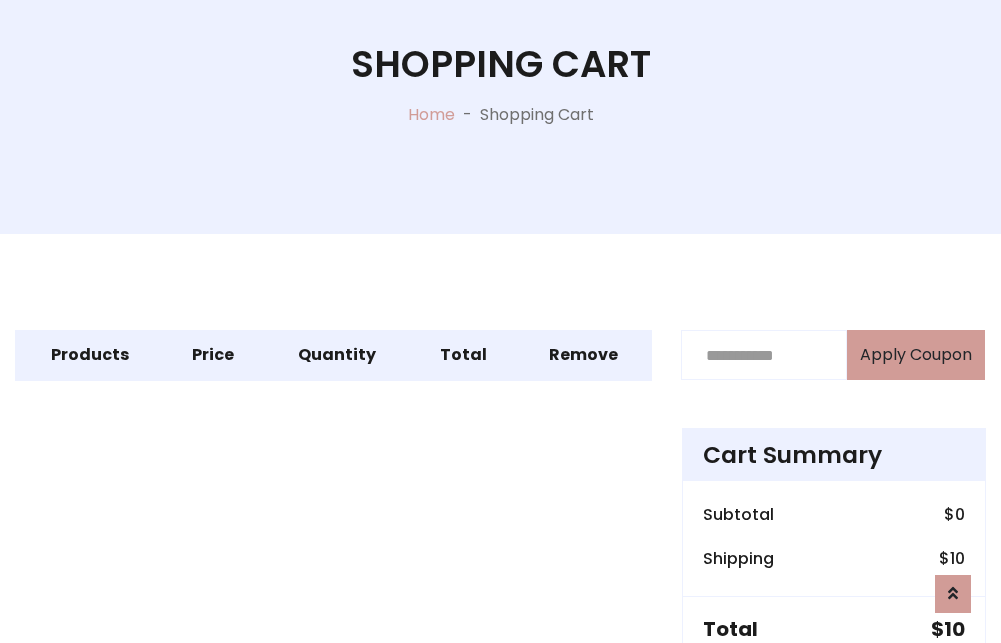scroll, scrollTop: 327, scrollLeft: 0, axis: vertical 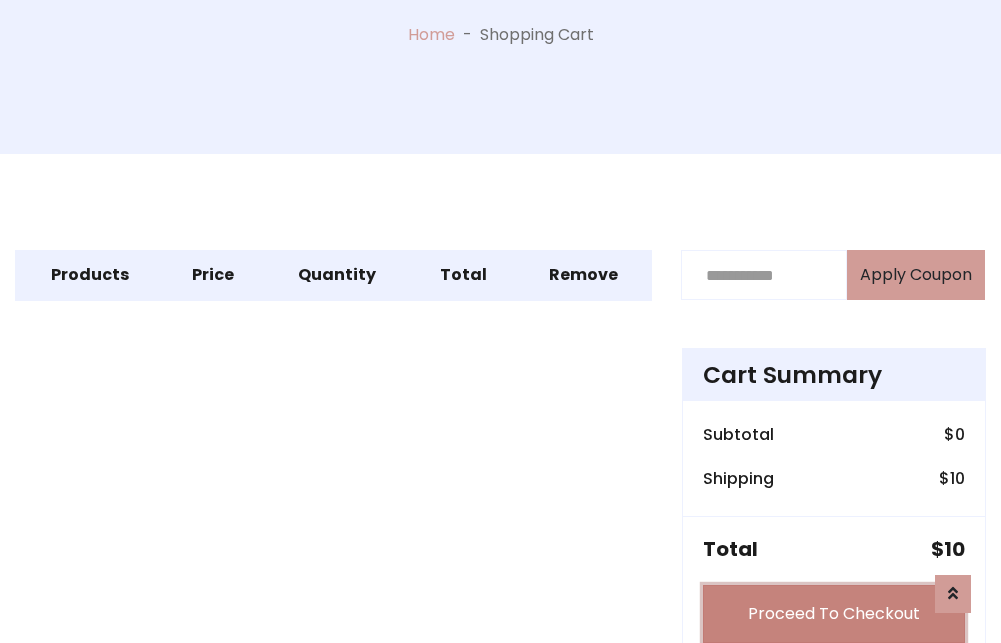 click on "Proceed To Checkout" at bounding box center (834, 614) 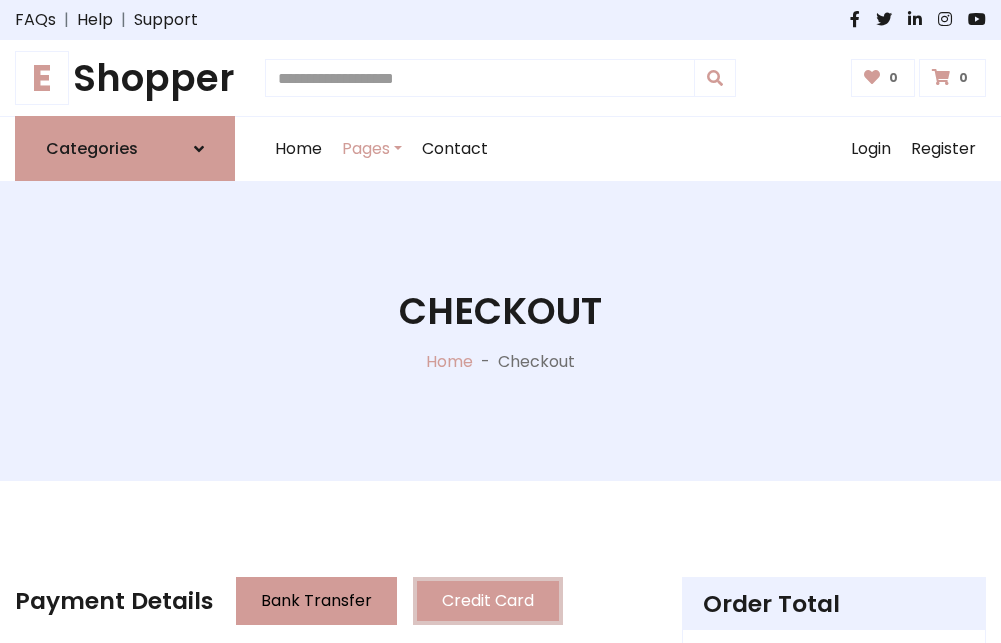 scroll, scrollTop: 137, scrollLeft: 0, axis: vertical 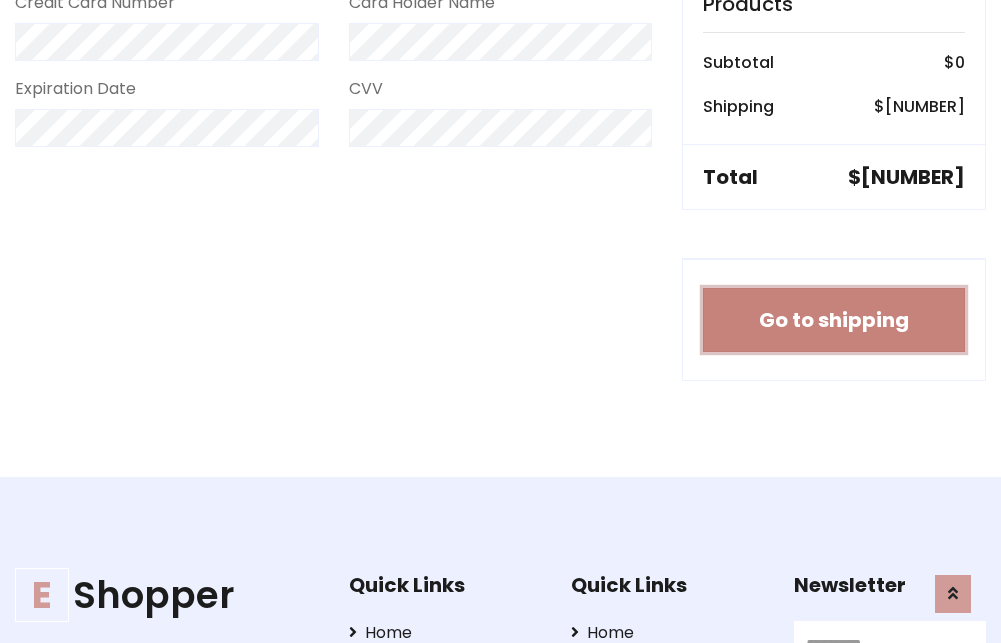 click on "Go to shipping" at bounding box center (834, 320) 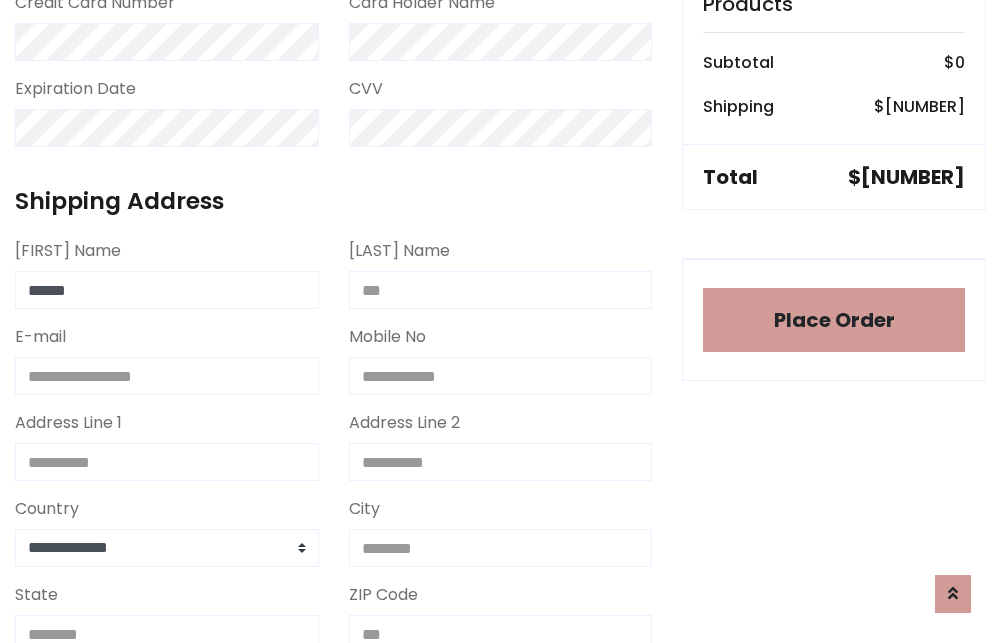 type on "******" 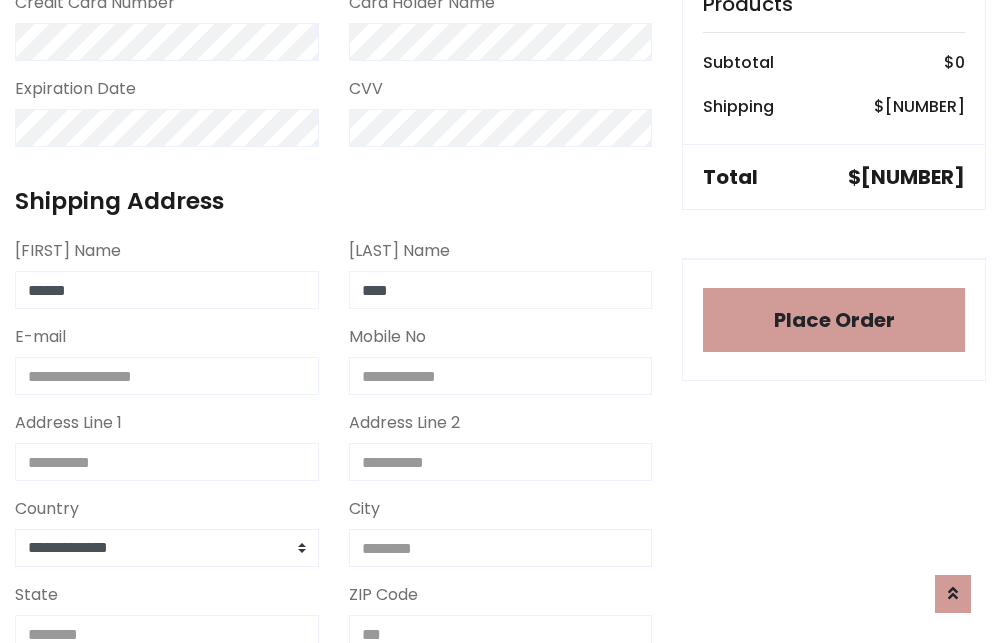 type on "****" 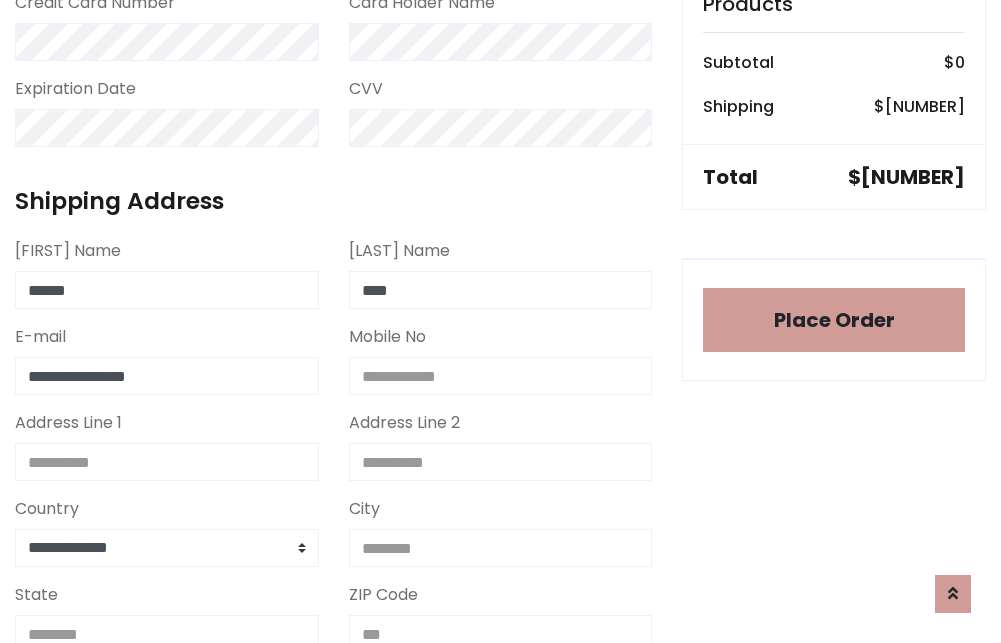 type on "**********" 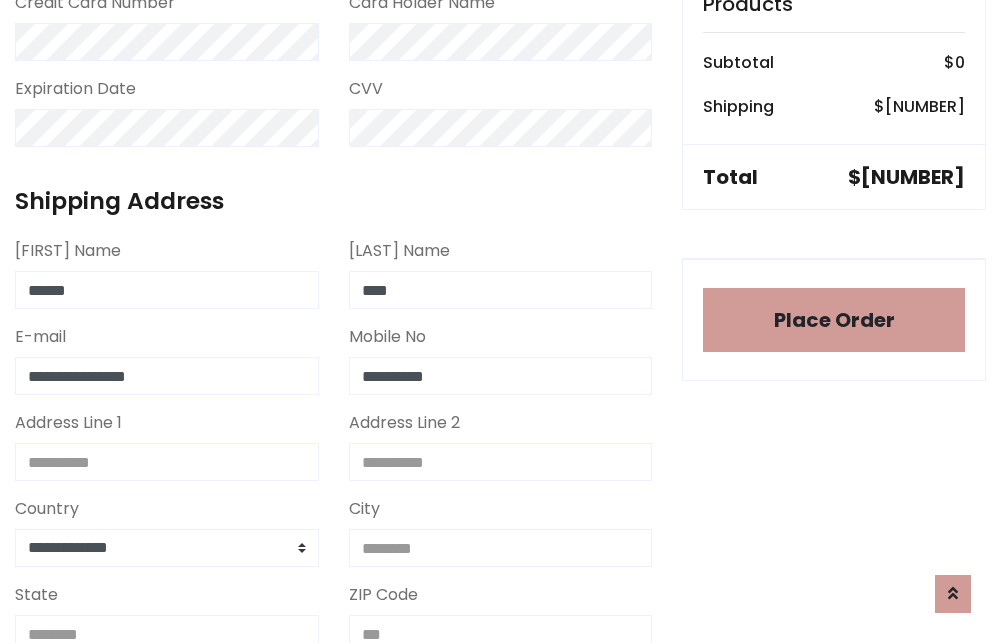 type on "**********" 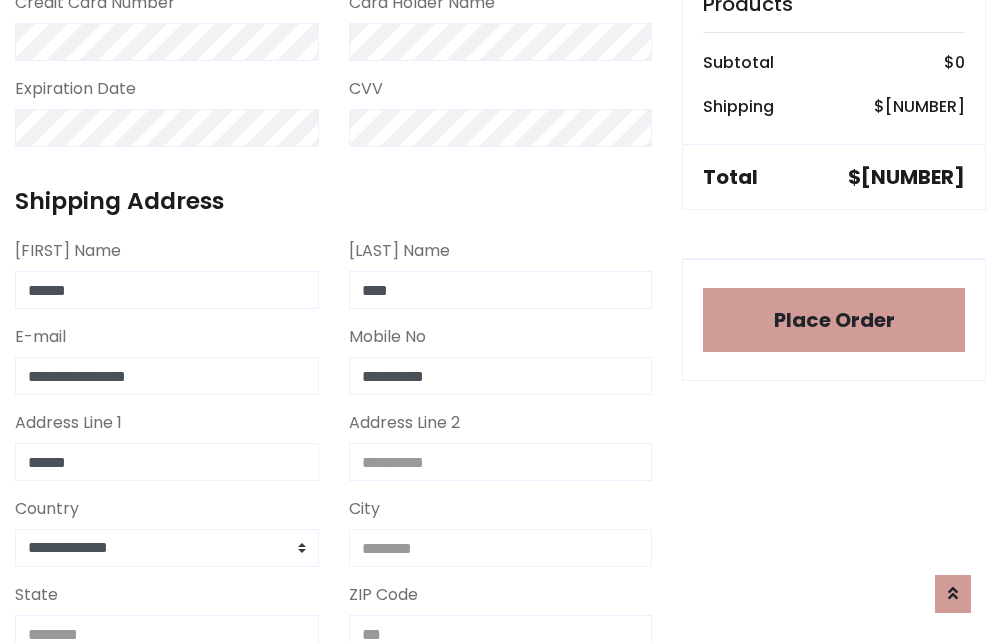 type on "******" 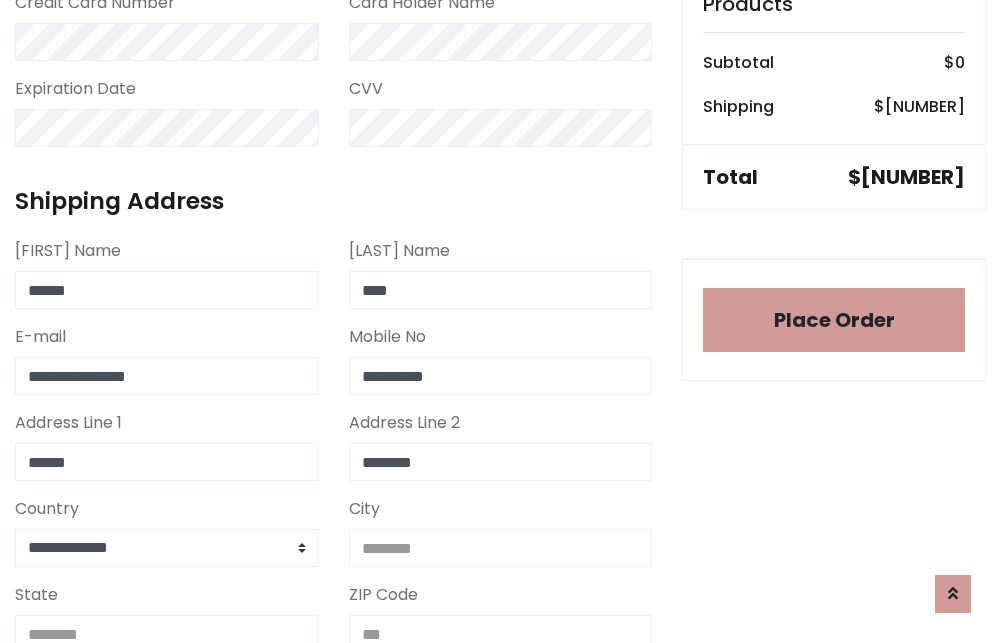 type on "********" 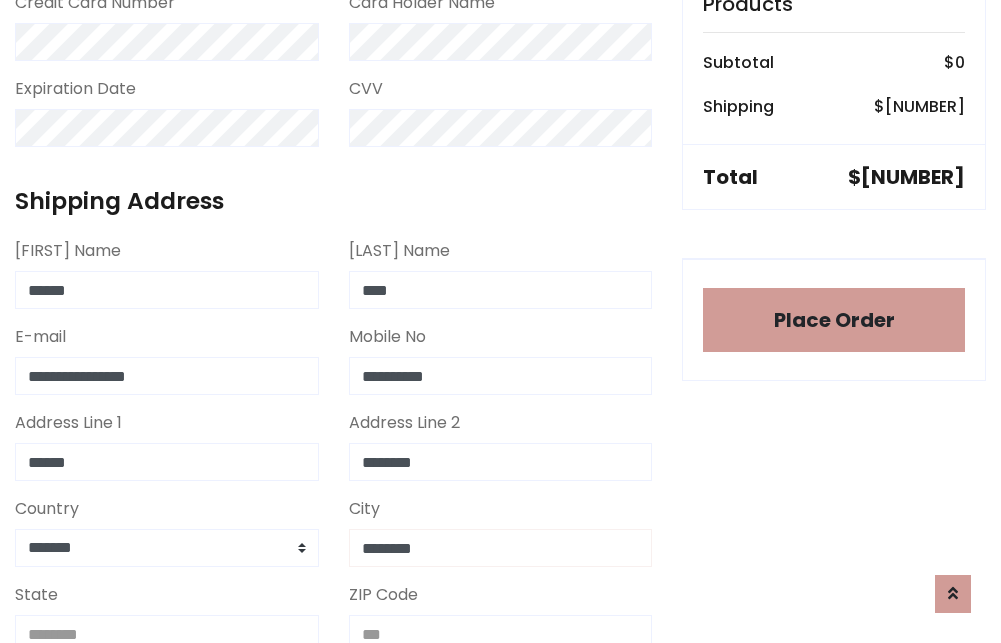 type on "********" 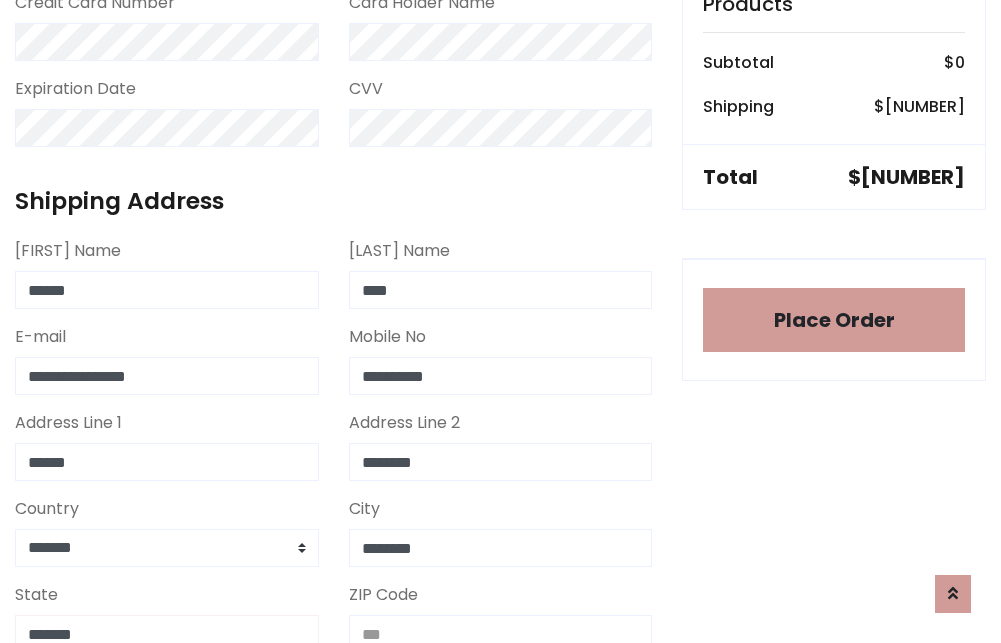 scroll, scrollTop: 669, scrollLeft: 0, axis: vertical 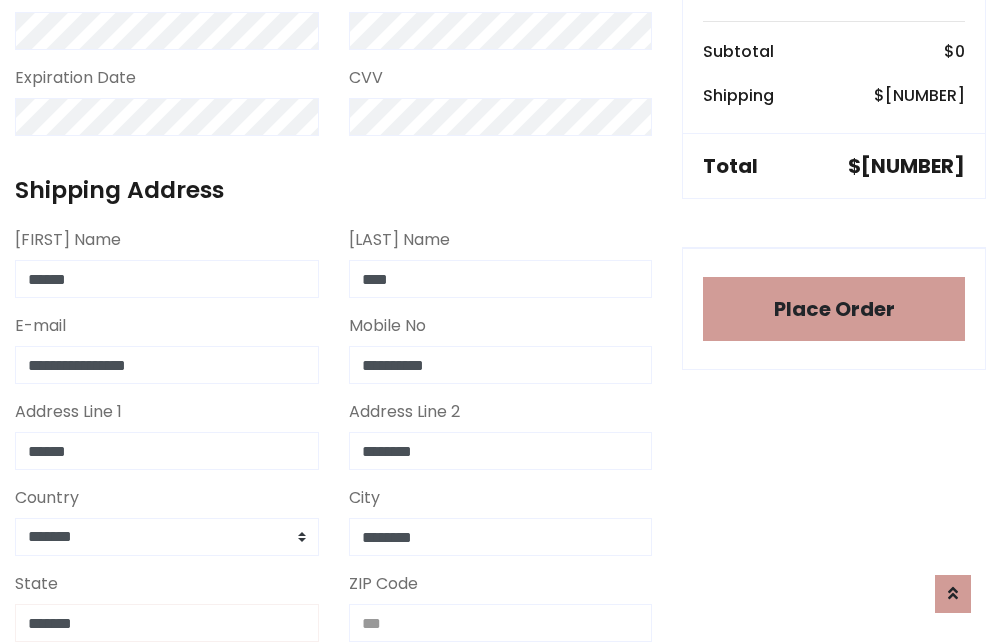 type on "*******" 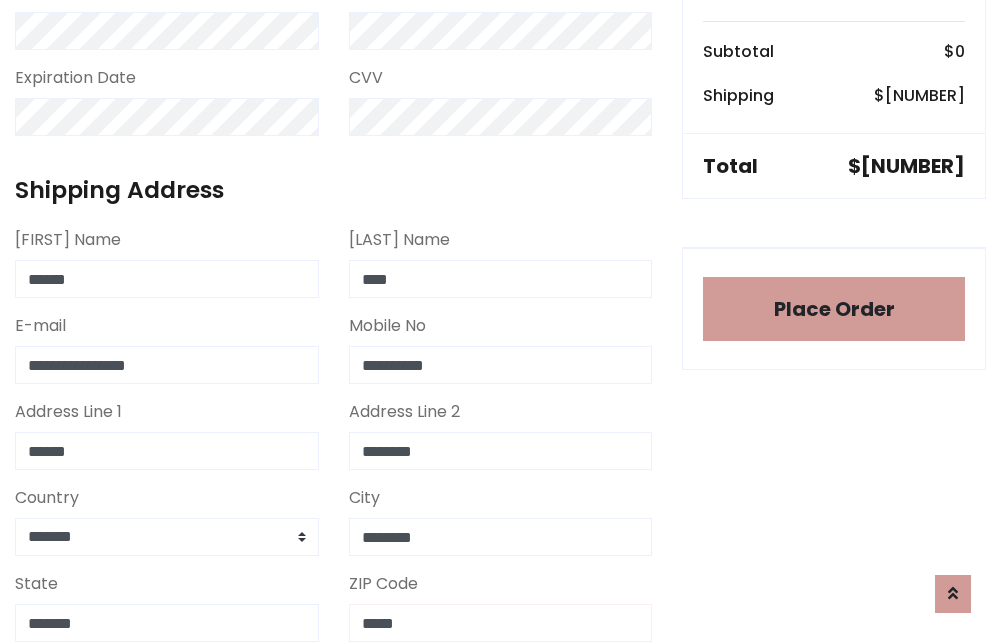 scroll, scrollTop: 403, scrollLeft: 0, axis: vertical 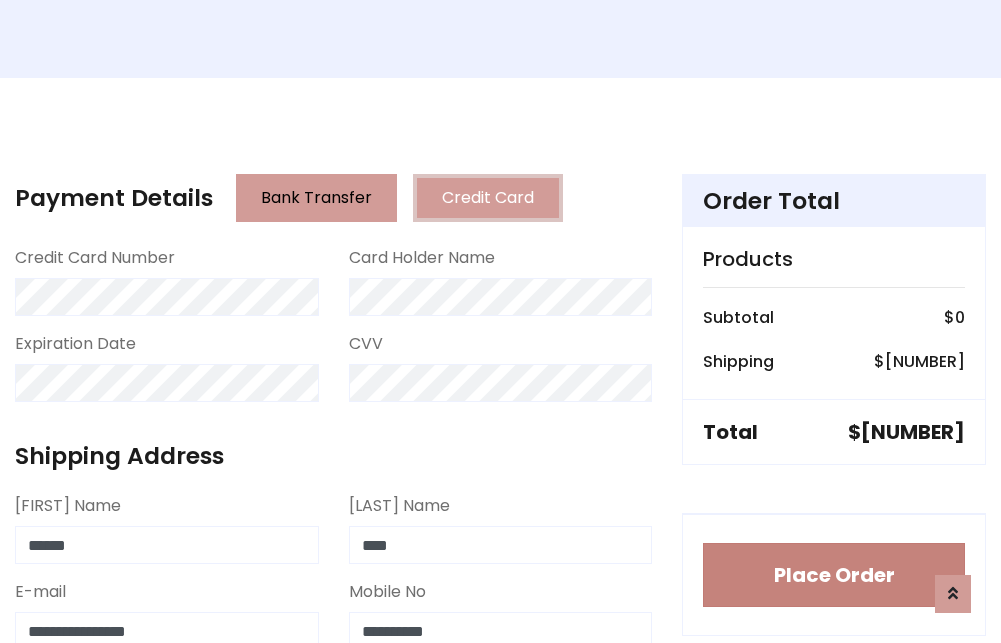 type on "*****" 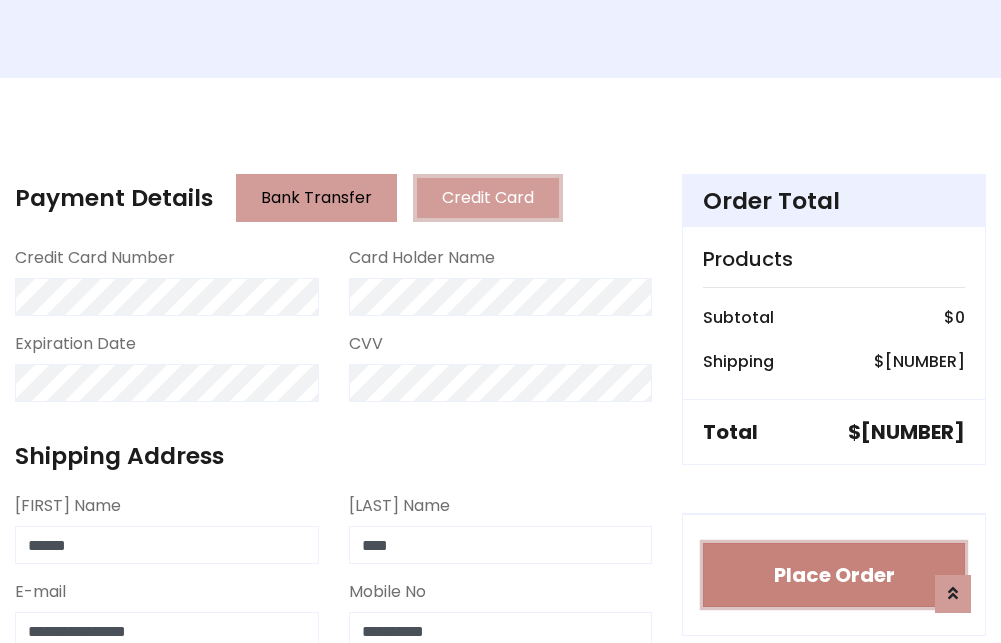 click on "Place Order" at bounding box center [834, 575] 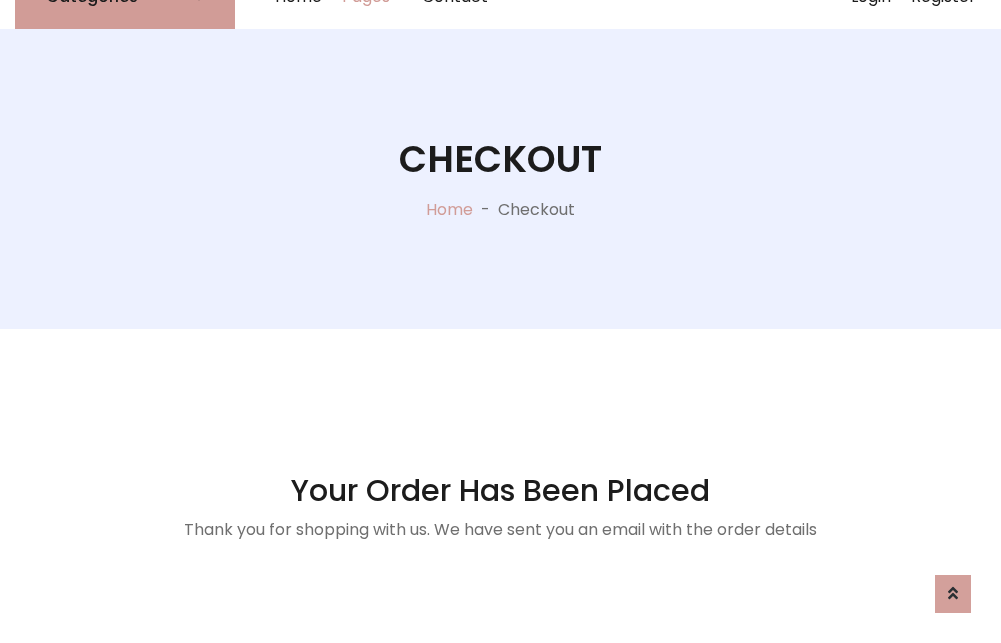 scroll, scrollTop: 0, scrollLeft: 0, axis: both 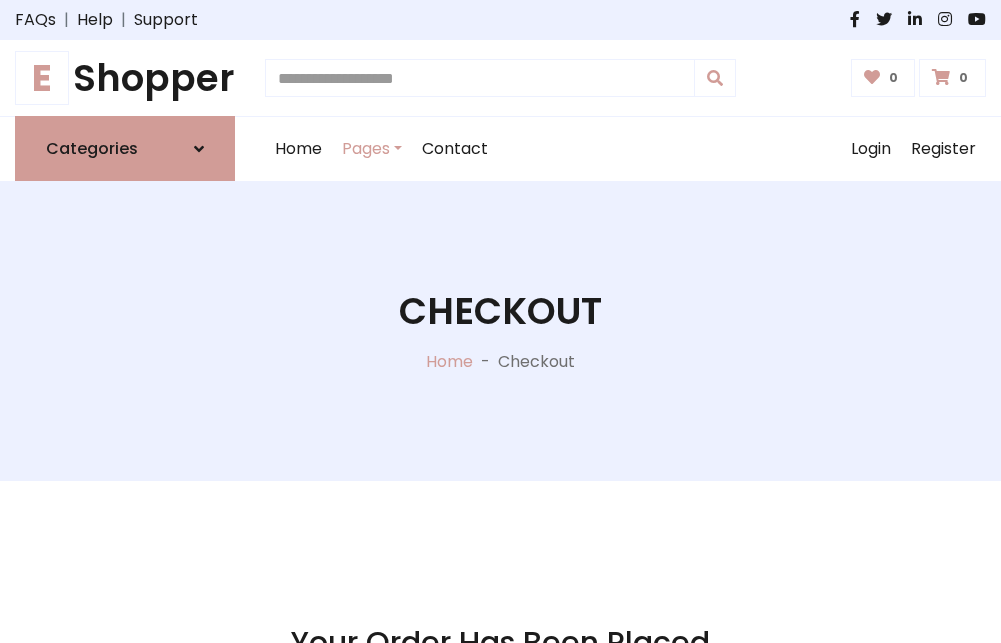 click on "E Shopper" at bounding box center [125, 78] 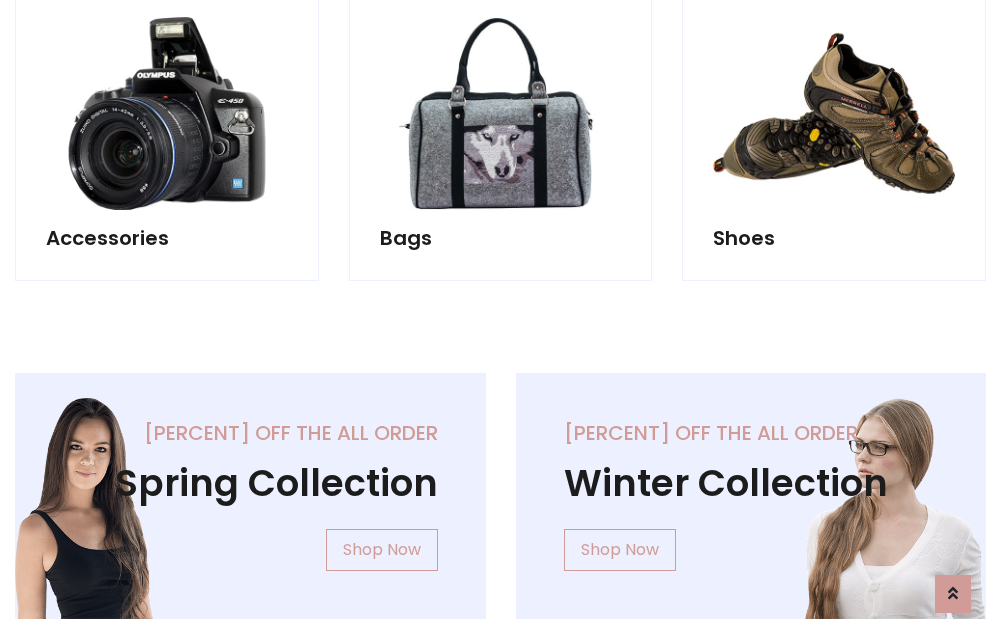scroll, scrollTop: 770, scrollLeft: 0, axis: vertical 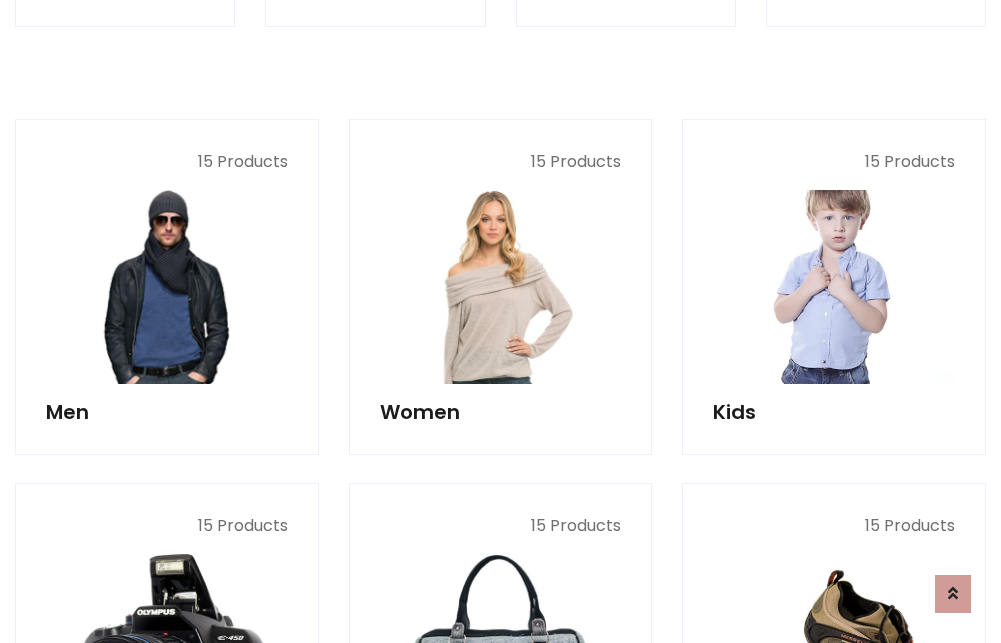 click at bounding box center (834, 287) 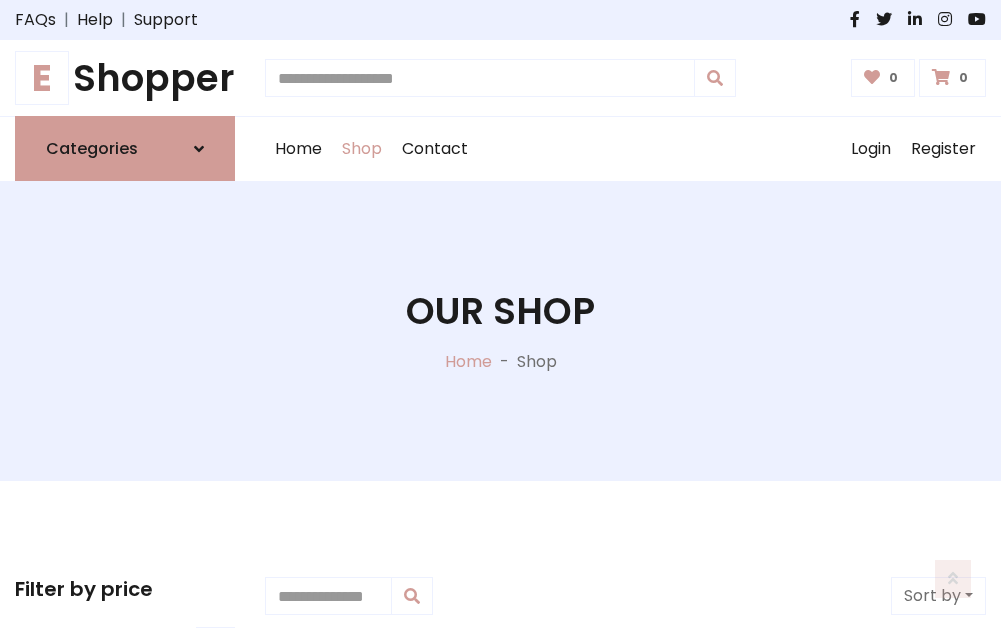scroll, scrollTop: 549, scrollLeft: 0, axis: vertical 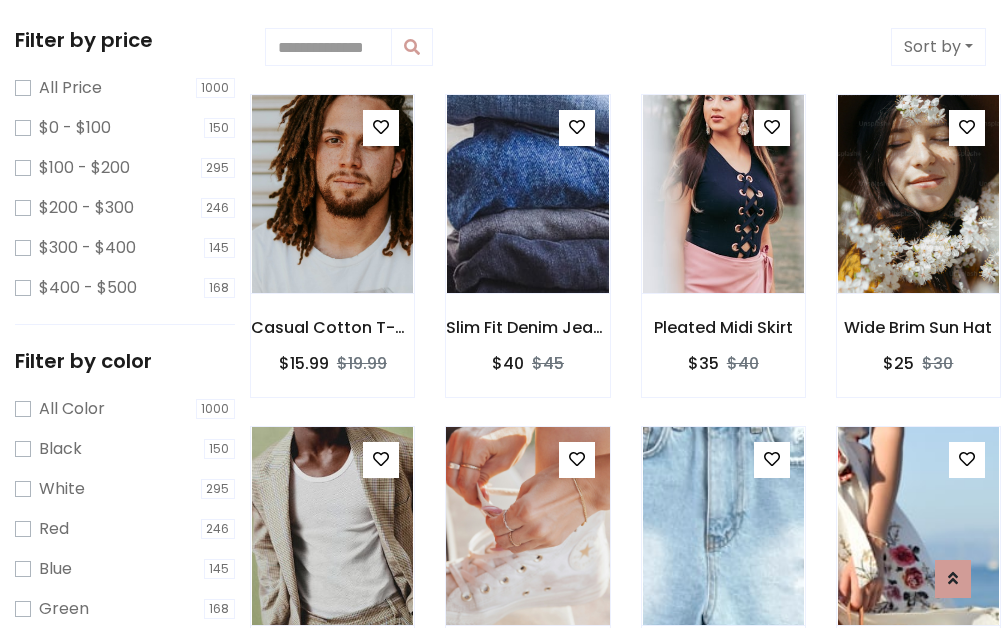 click at bounding box center [381, 127] 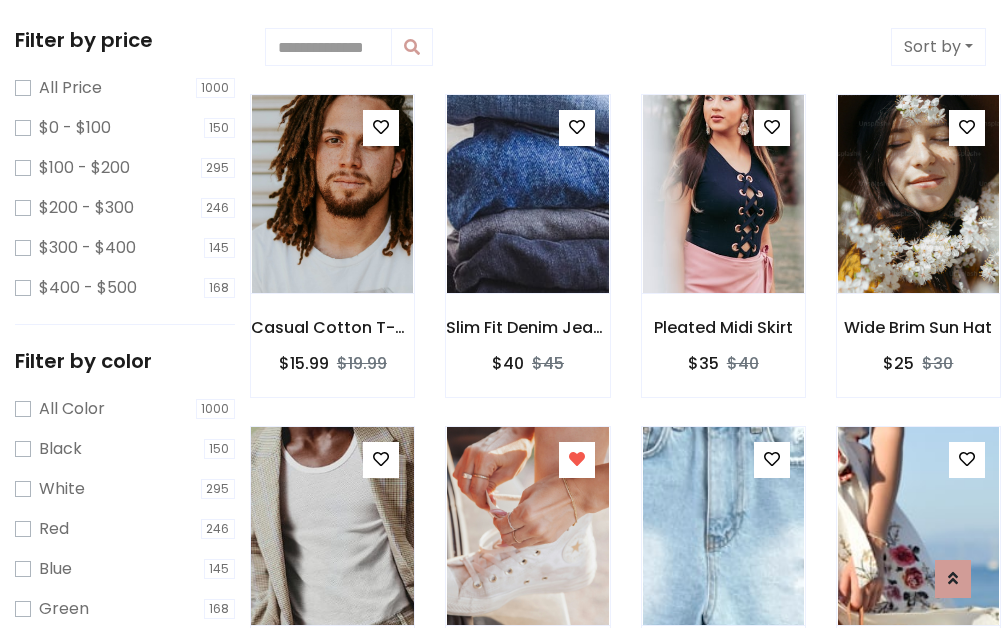 click at bounding box center [332, 526] 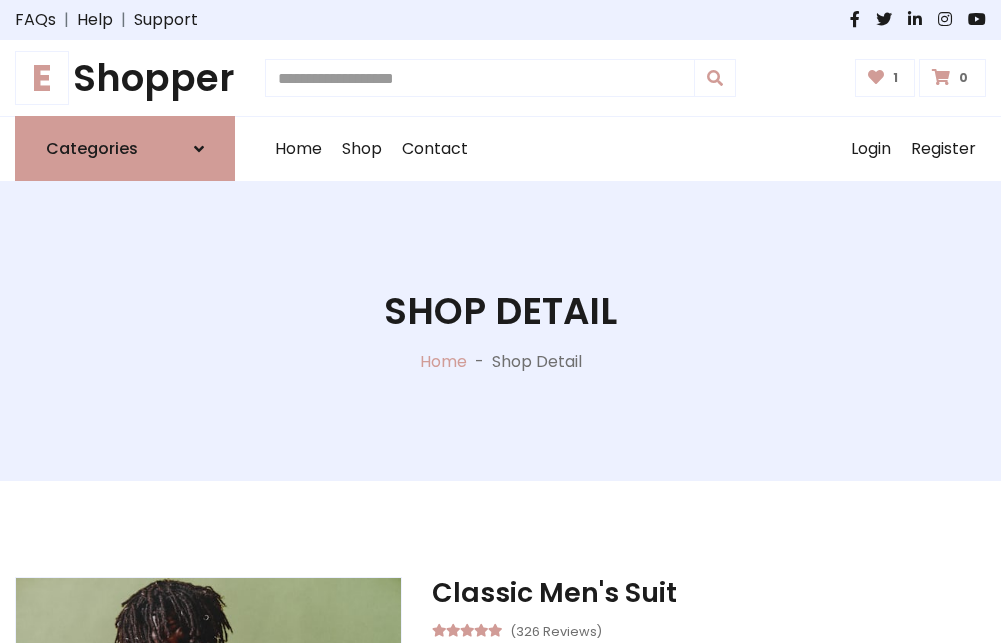 scroll, scrollTop: 262, scrollLeft: 0, axis: vertical 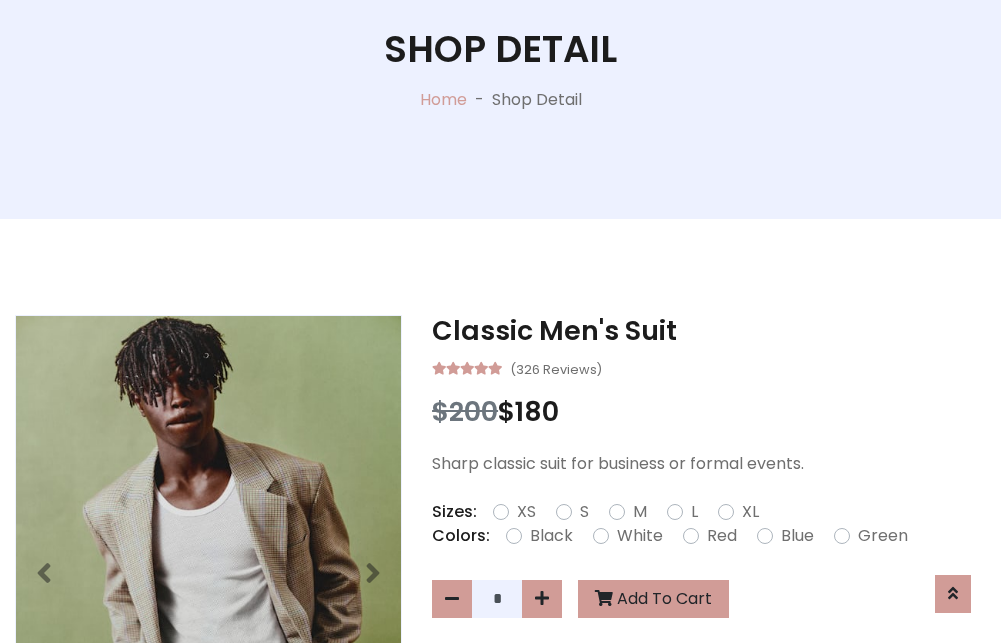 click on "XL" at bounding box center (750, 512) 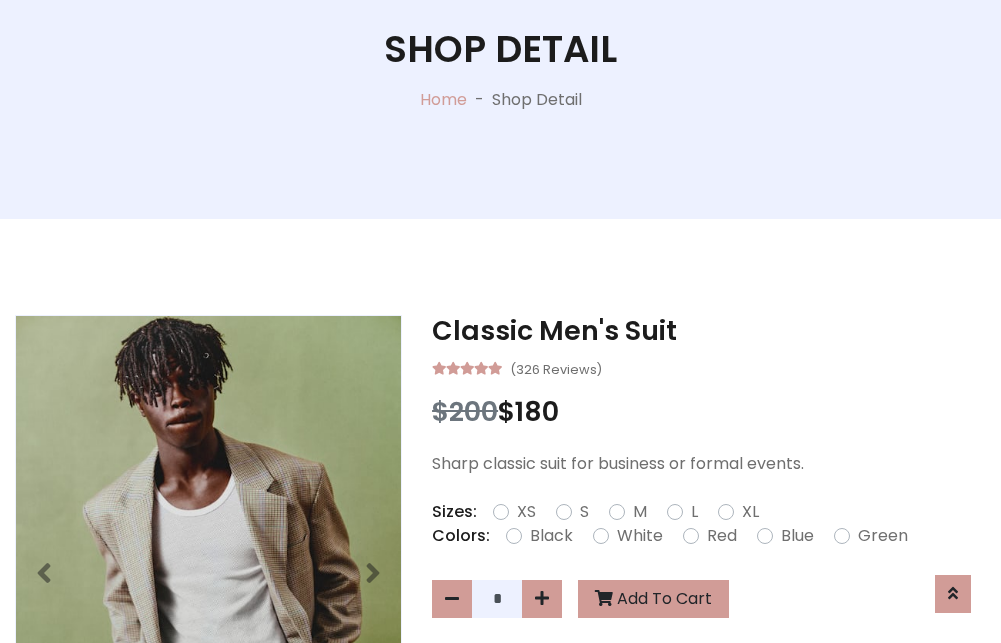 click on "Black" at bounding box center [551, 536] 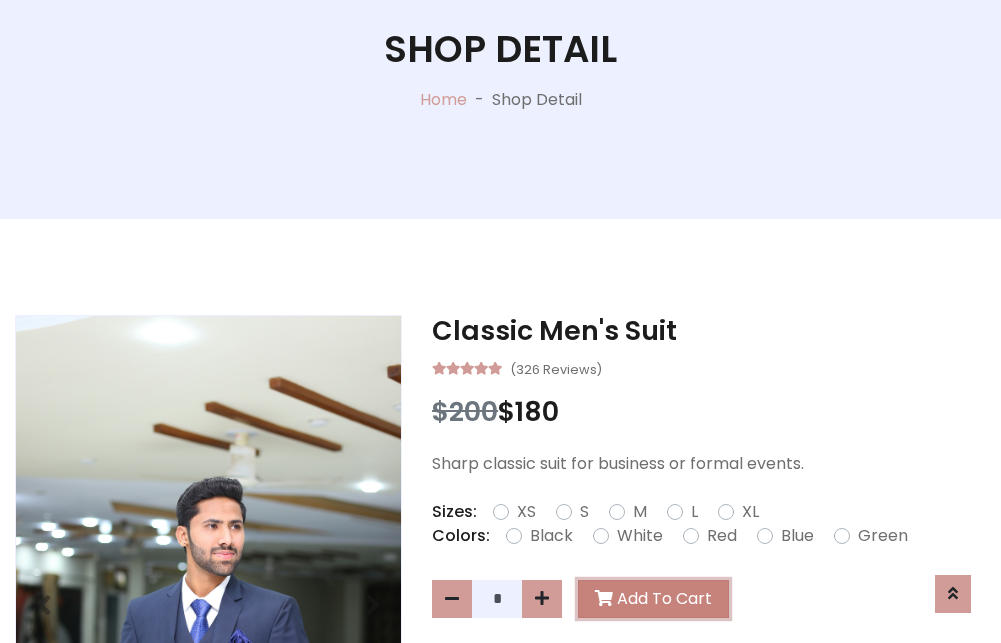 click on "Add To Cart" at bounding box center (653, 599) 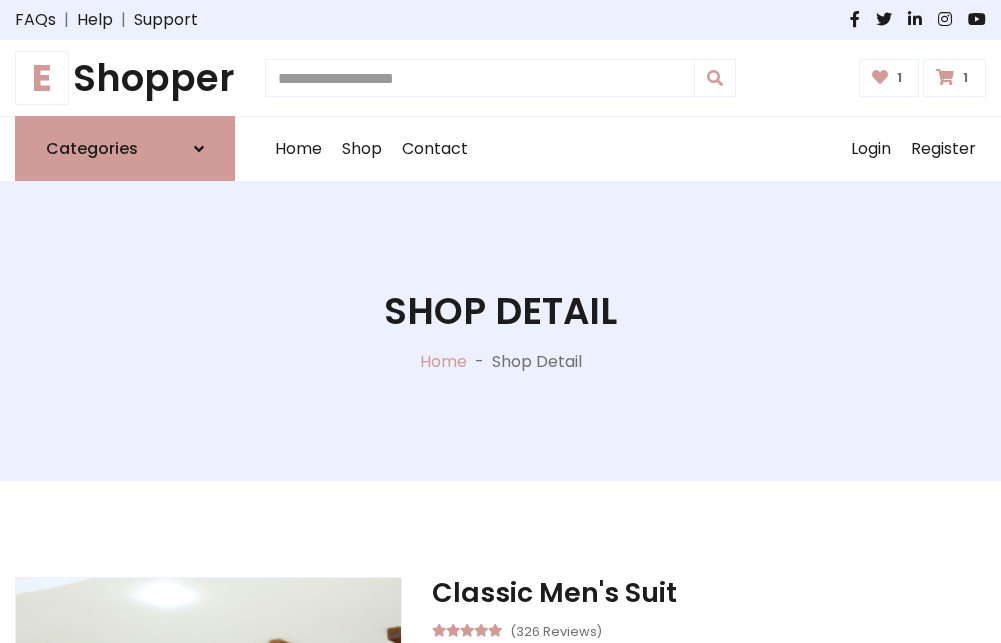 click at bounding box center (945, 77) 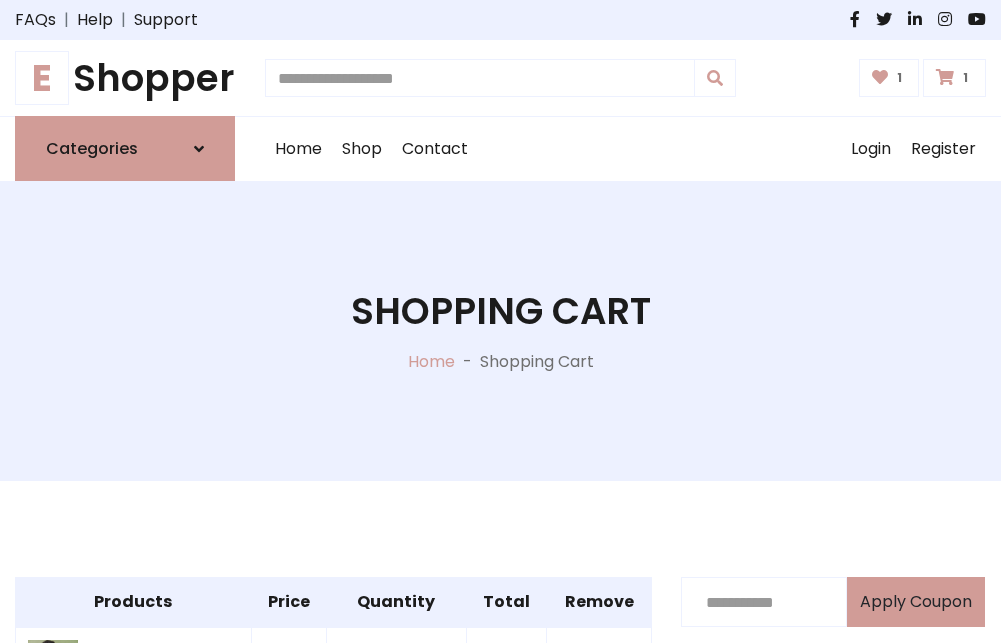 scroll, scrollTop: 570, scrollLeft: 0, axis: vertical 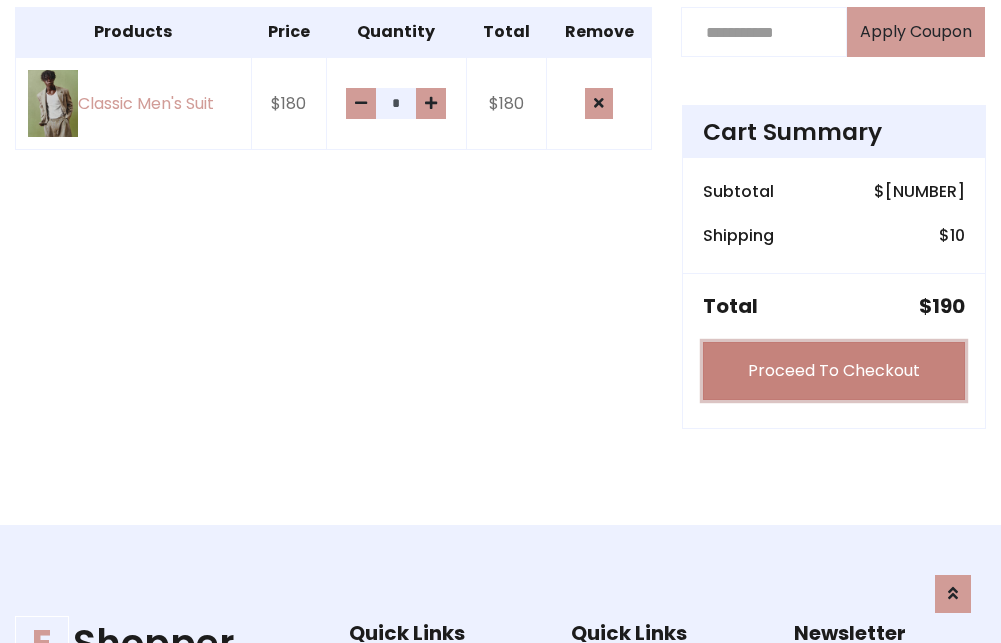 click on "Proceed To Checkout" at bounding box center [834, 371] 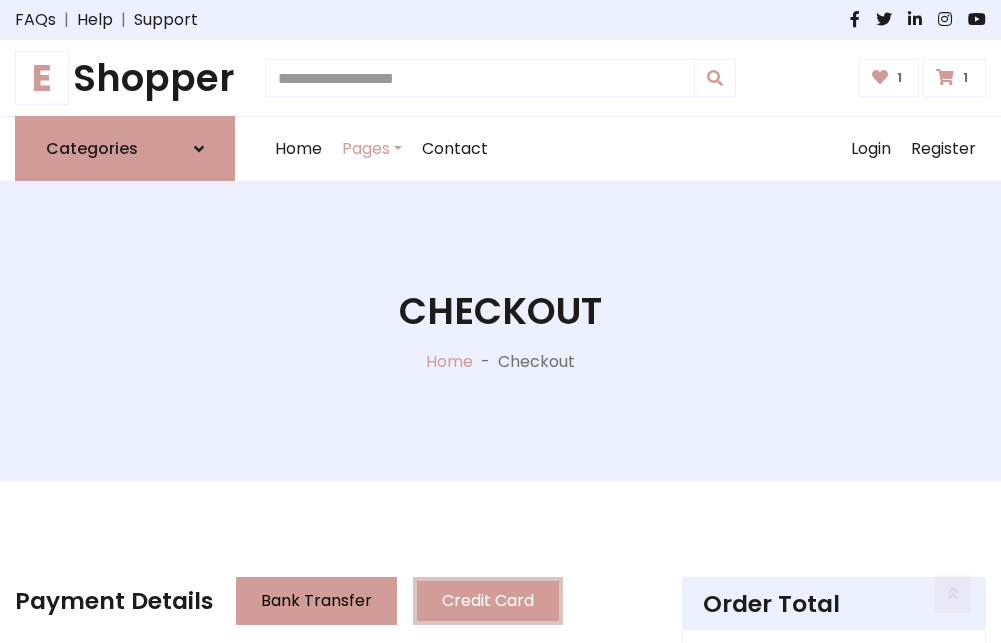 scroll, scrollTop: 201, scrollLeft: 0, axis: vertical 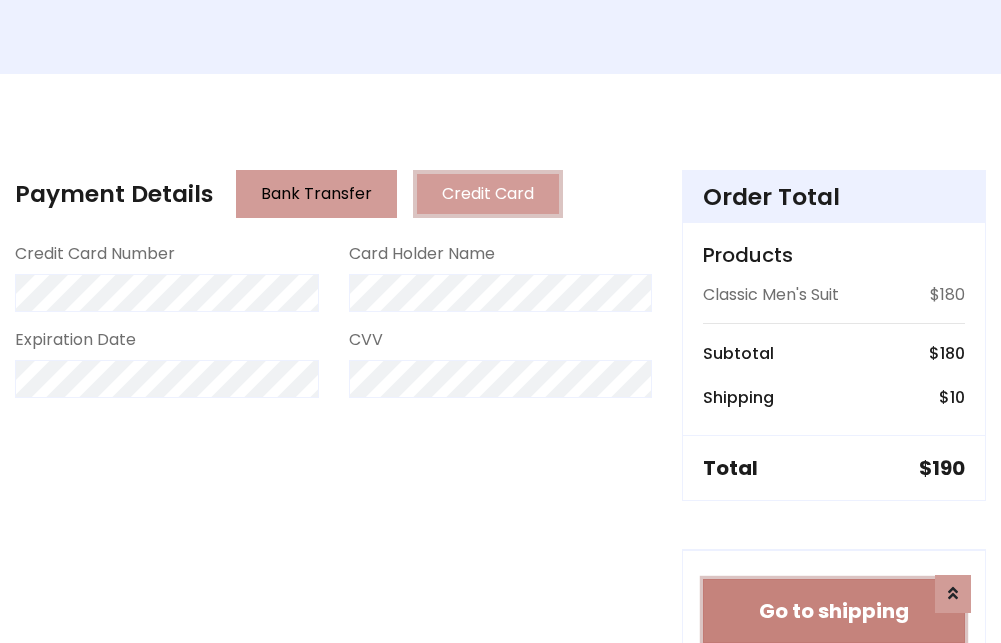 click on "Go to shipping" at bounding box center [834, 611] 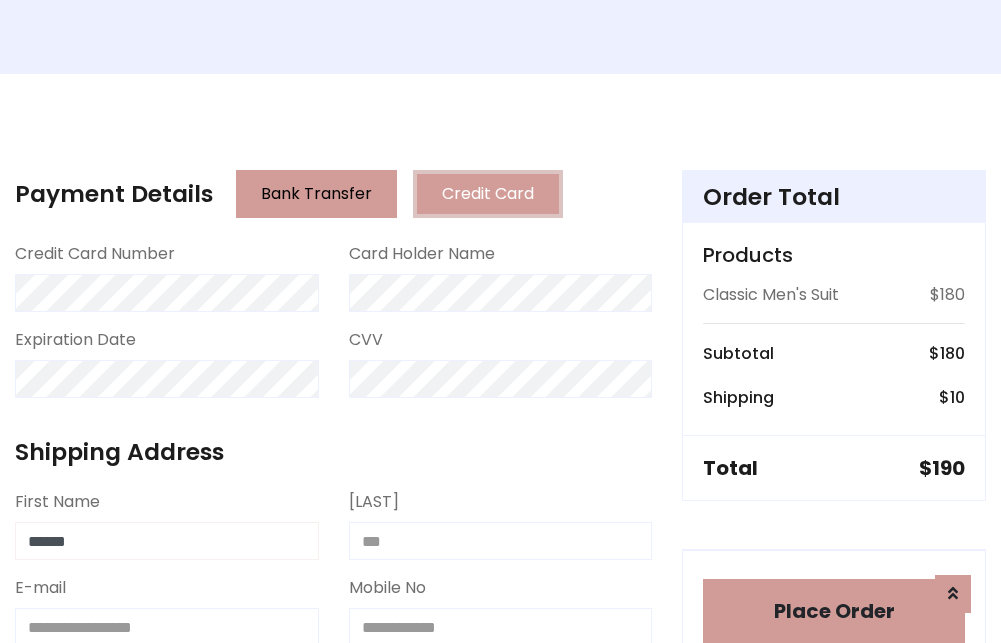 type on "******" 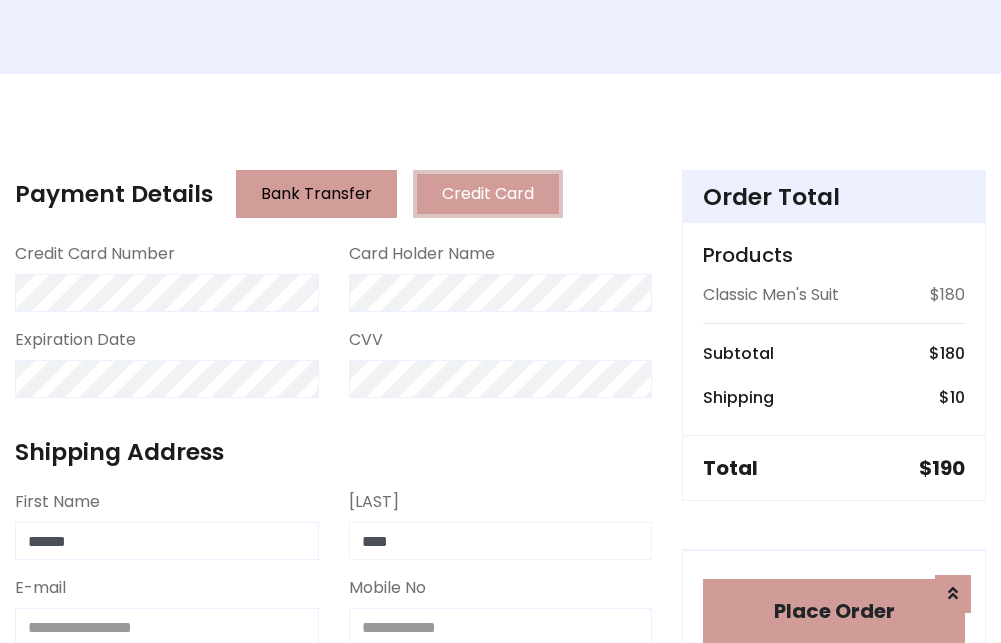 type on "****" 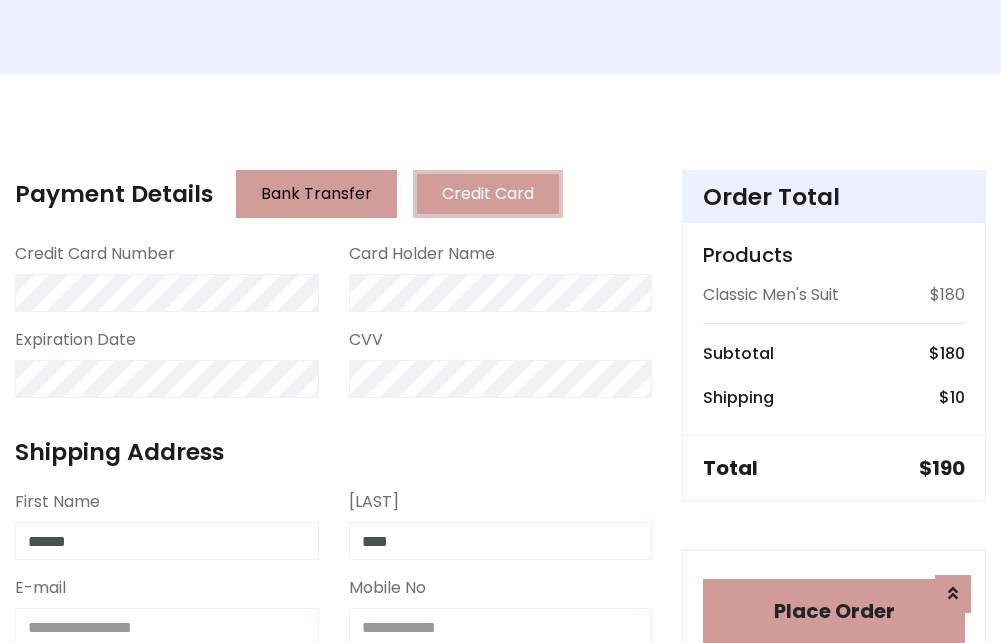 scroll, scrollTop: 411, scrollLeft: 0, axis: vertical 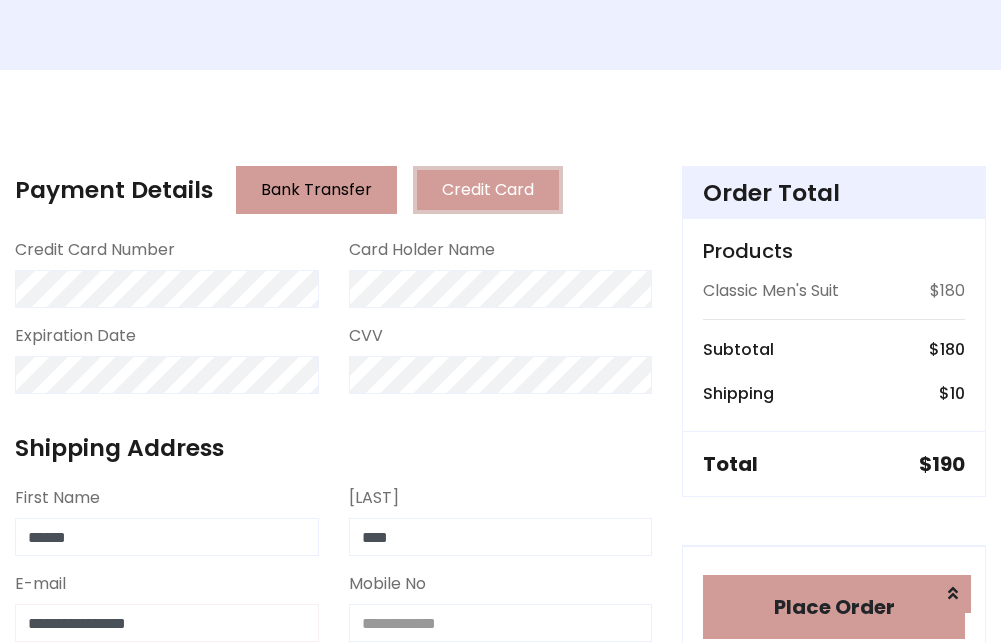 type on "**********" 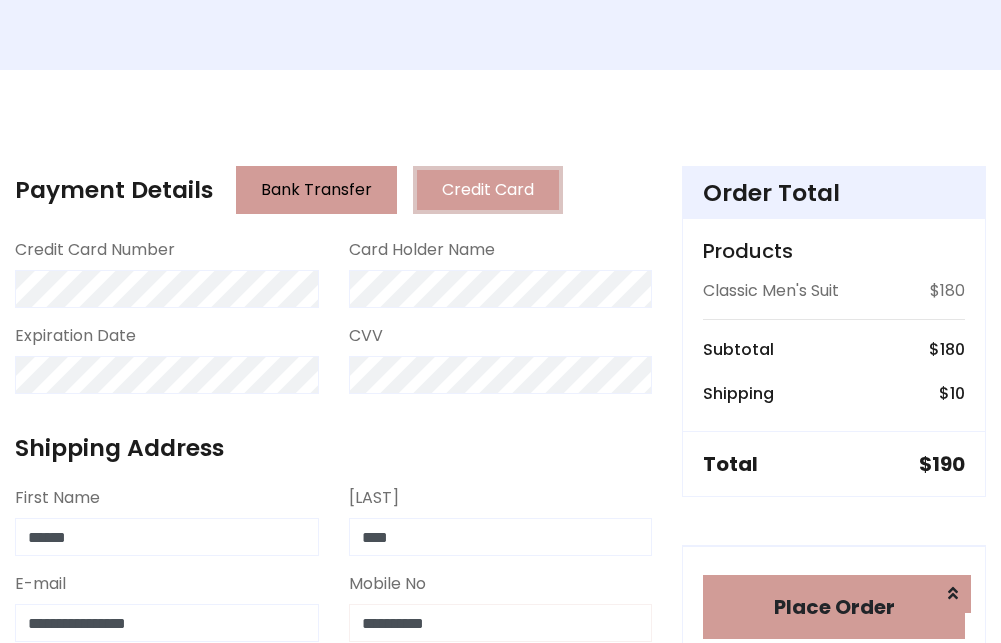 scroll, scrollTop: 573, scrollLeft: 0, axis: vertical 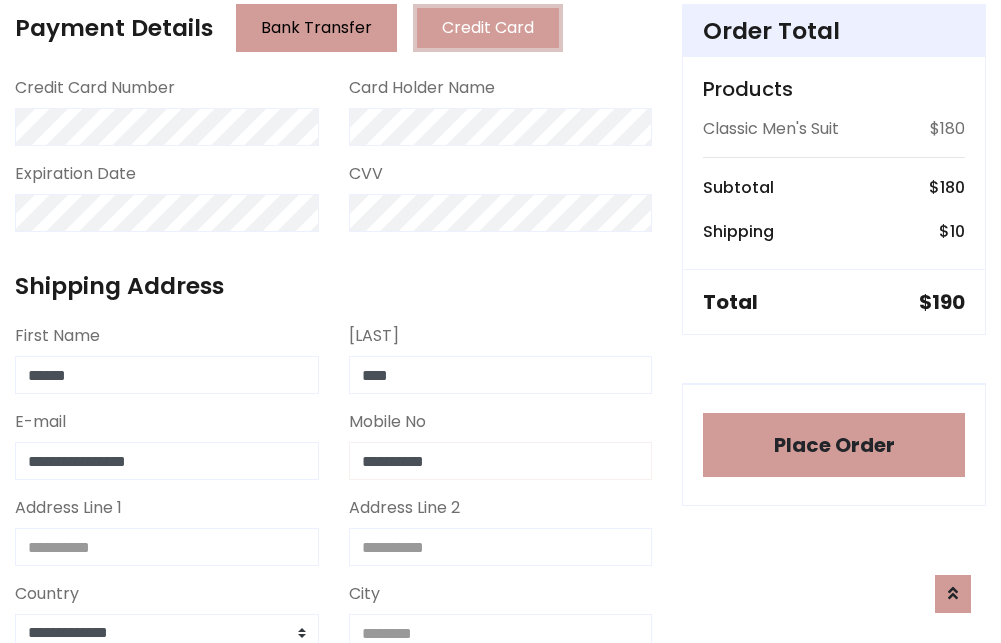 type on "**********" 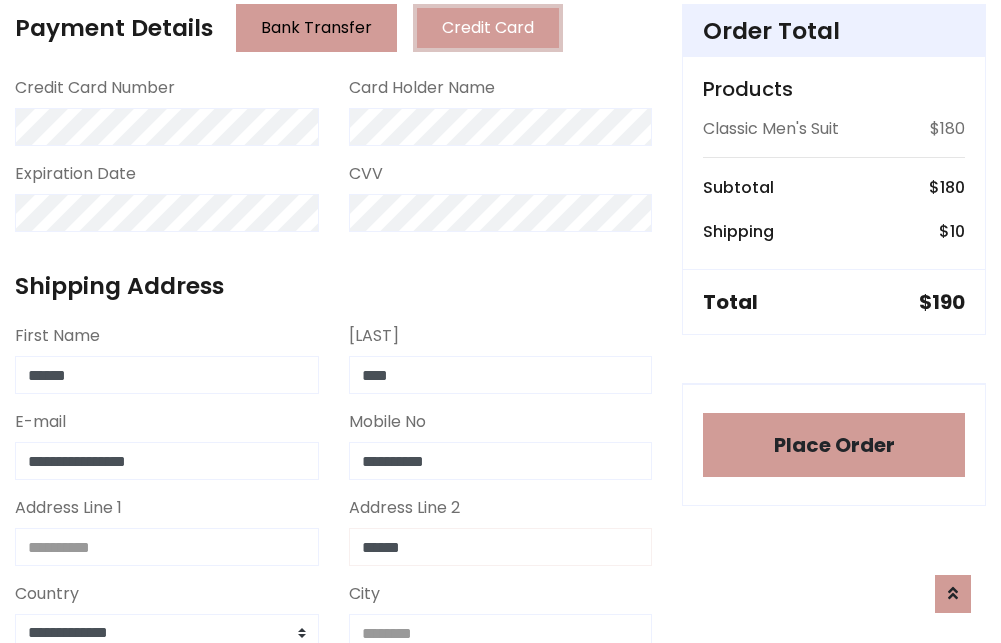 type on "******" 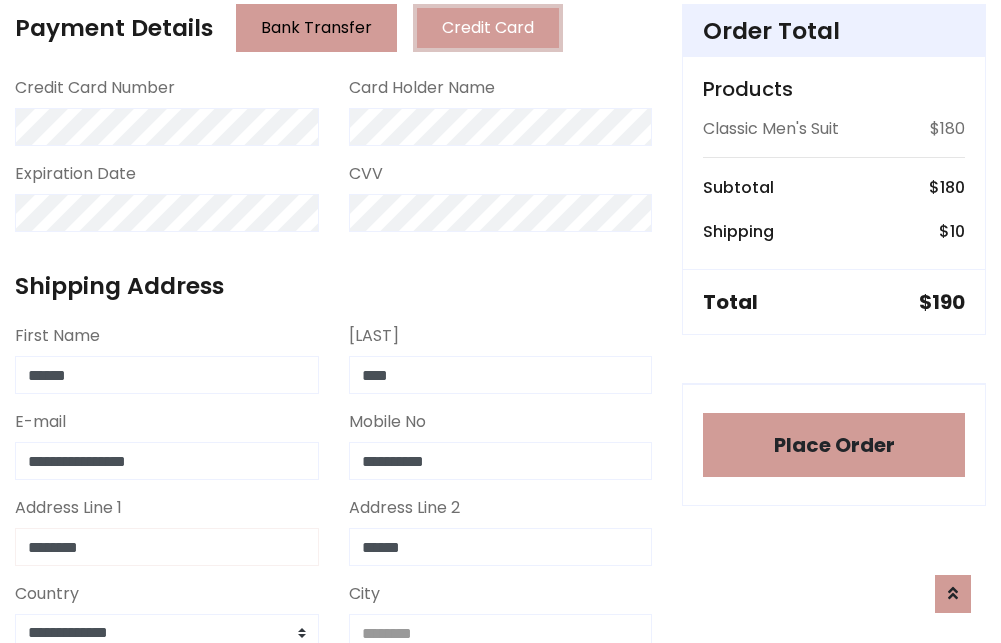 type on "********" 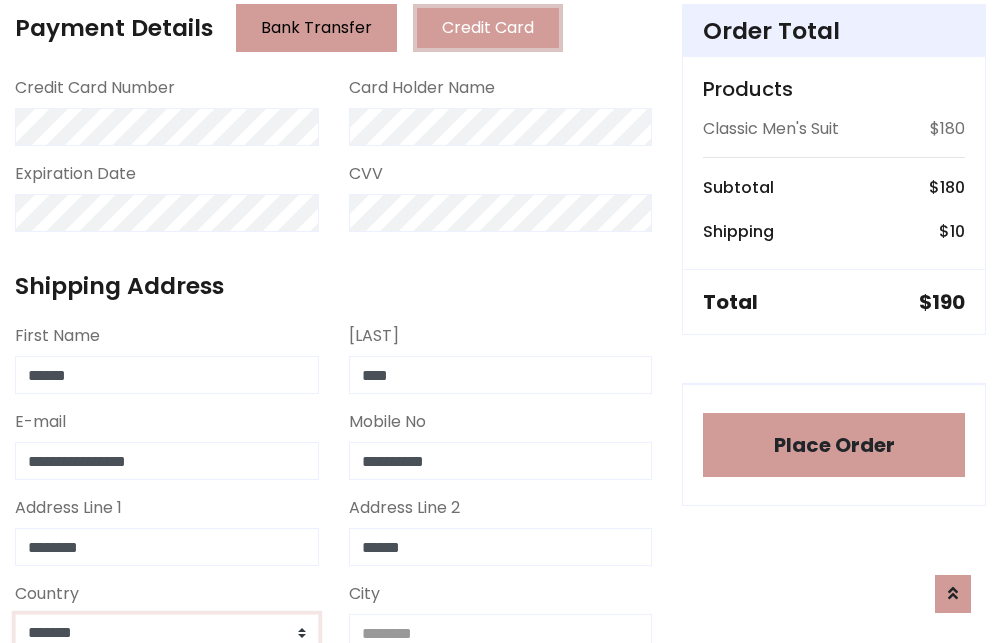 scroll, scrollTop: 583, scrollLeft: 0, axis: vertical 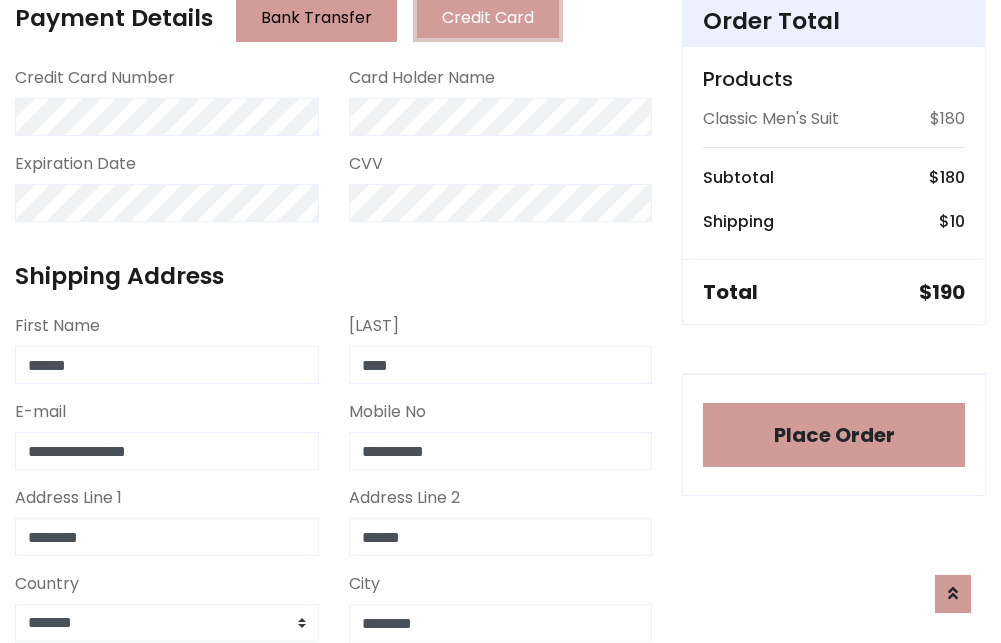 type on "********" 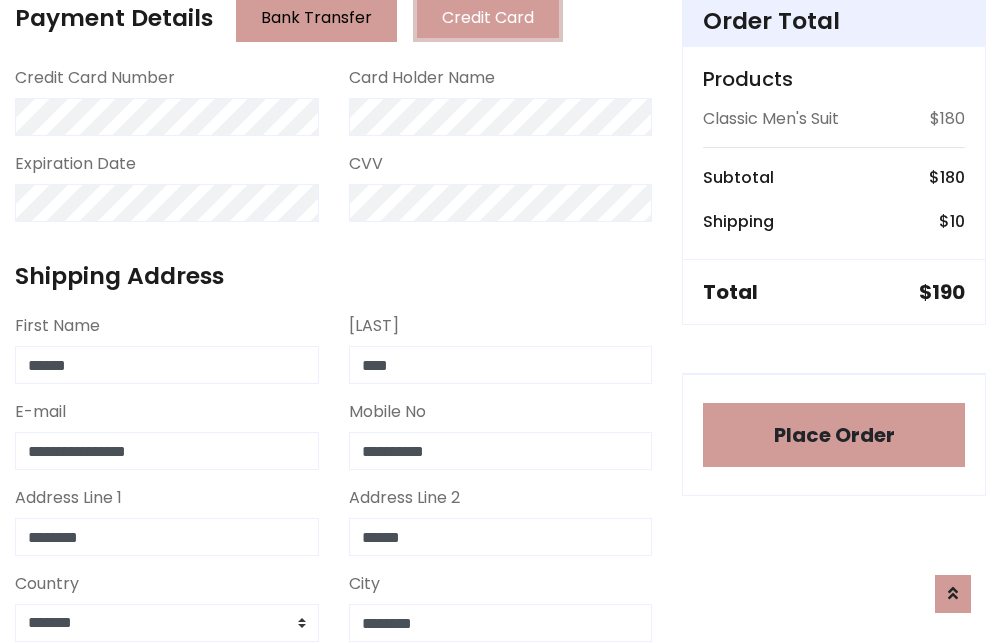 scroll, scrollTop: 971, scrollLeft: 0, axis: vertical 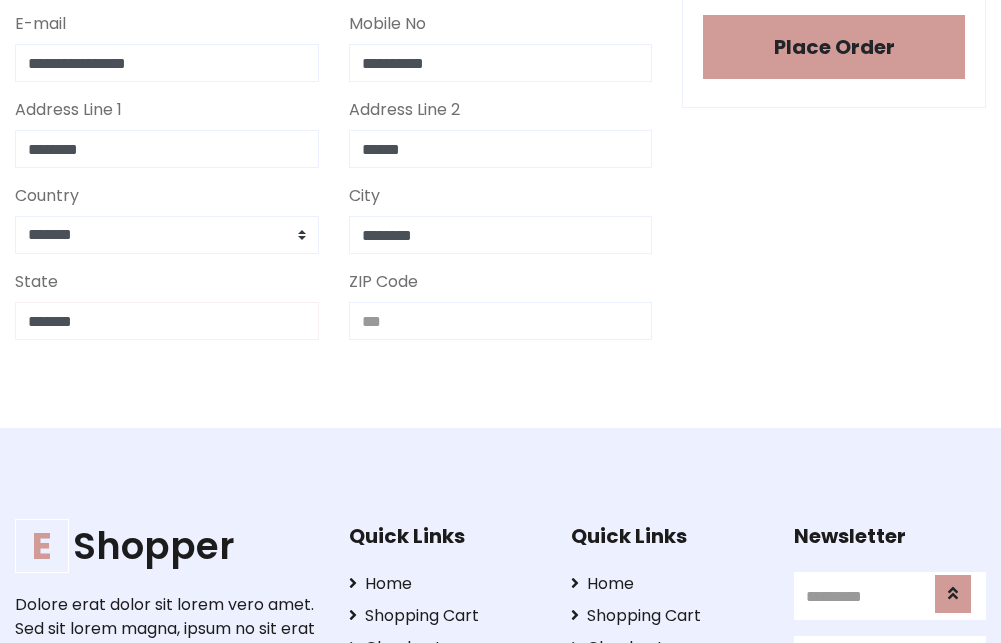 type on "*******" 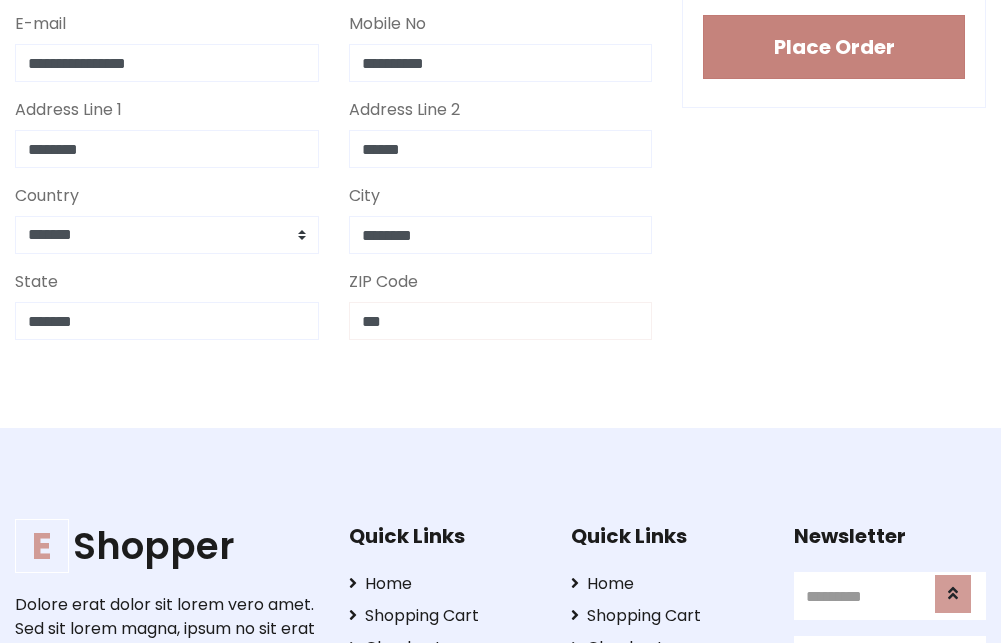 type on "***" 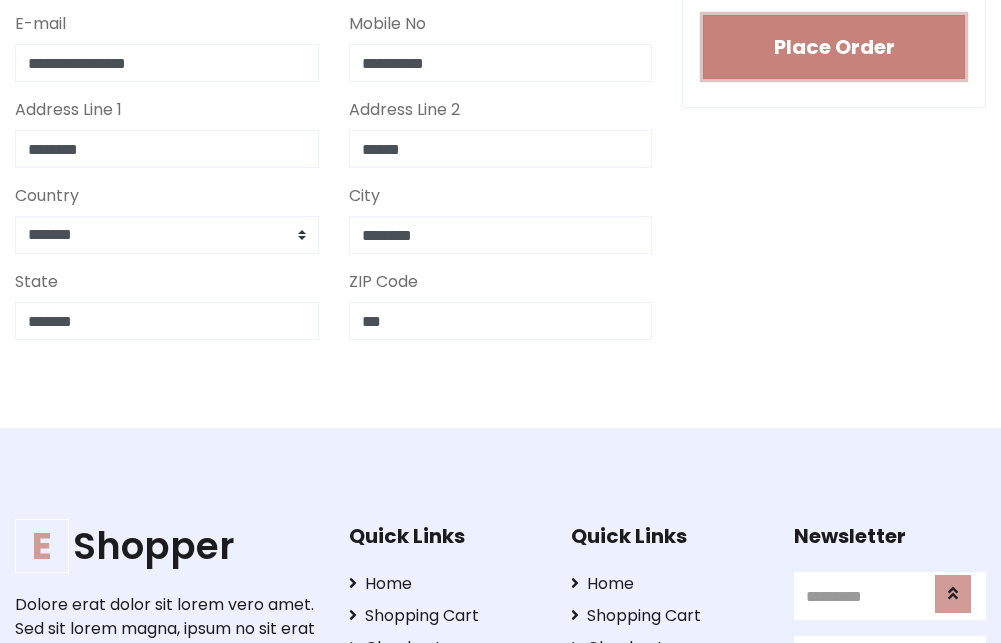 click on "Place Order" at bounding box center (834, 47) 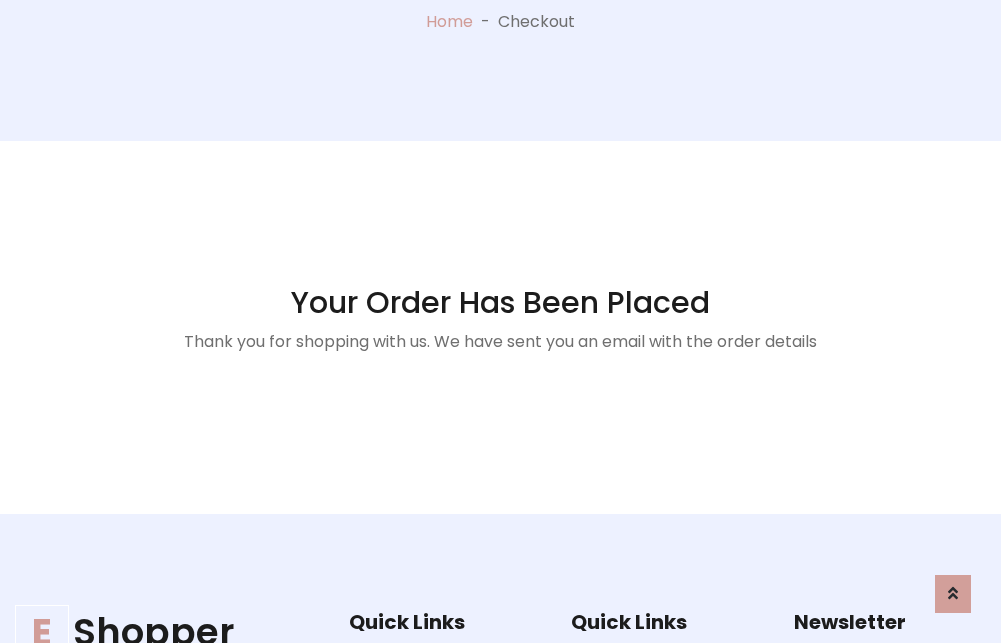 scroll, scrollTop: 0, scrollLeft: 0, axis: both 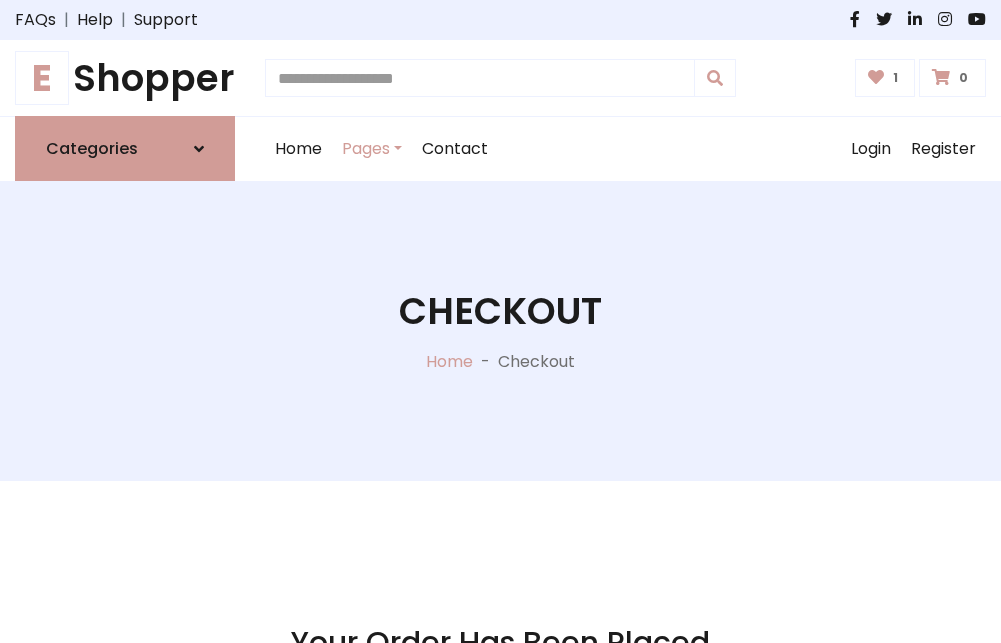 click on "E" at bounding box center (42, 78) 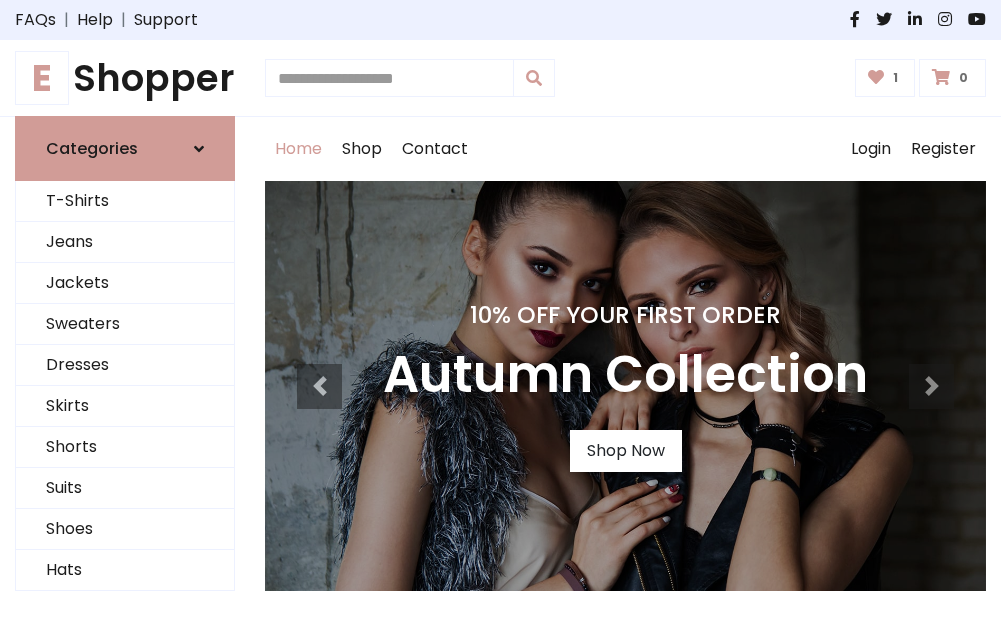 scroll, scrollTop: 0, scrollLeft: 0, axis: both 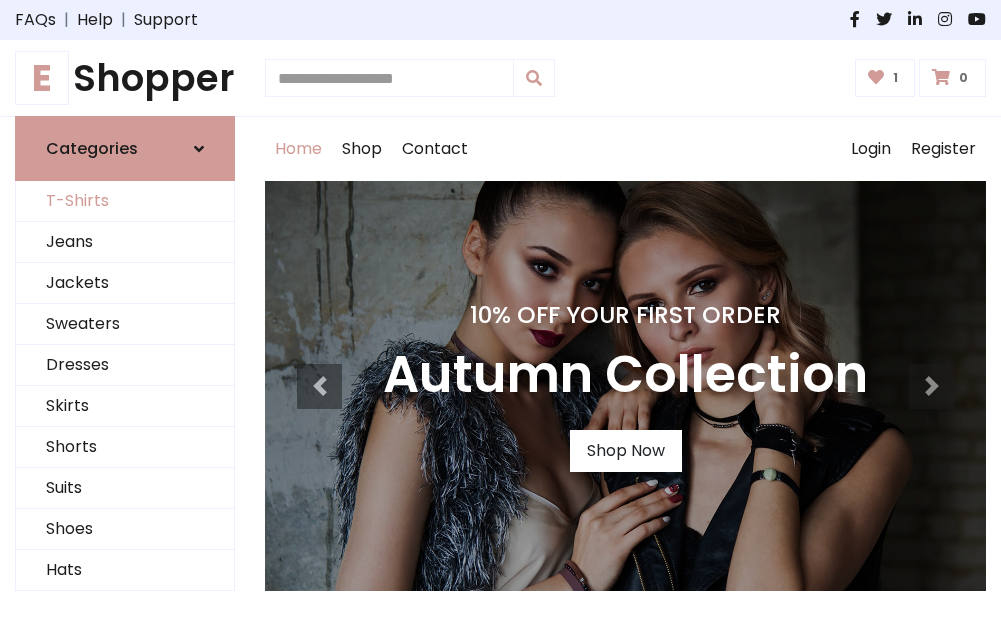 click on "T-Shirts" at bounding box center (125, 201) 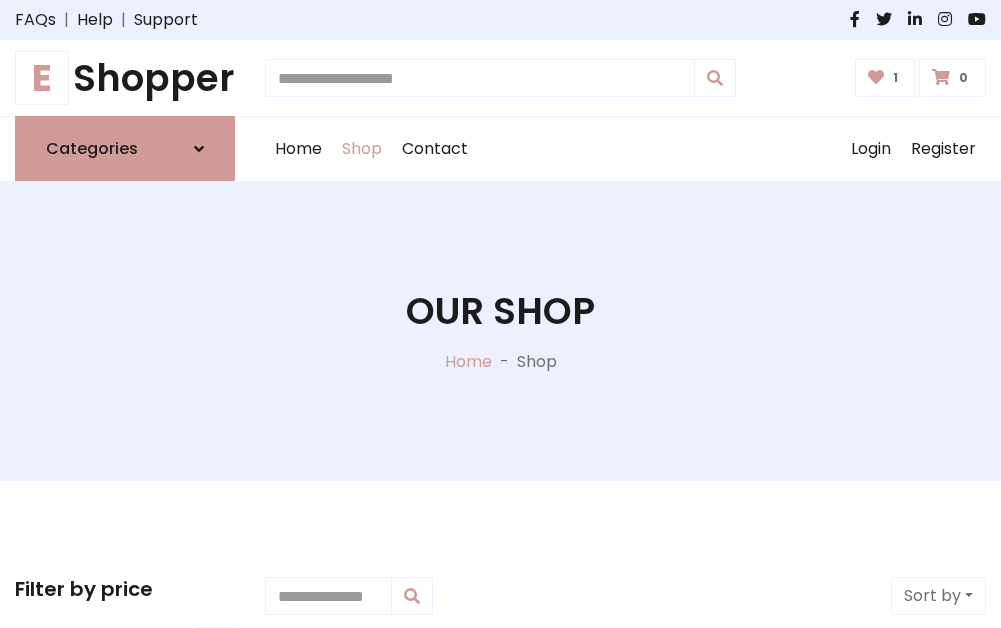 scroll, scrollTop: 0, scrollLeft: 0, axis: both 